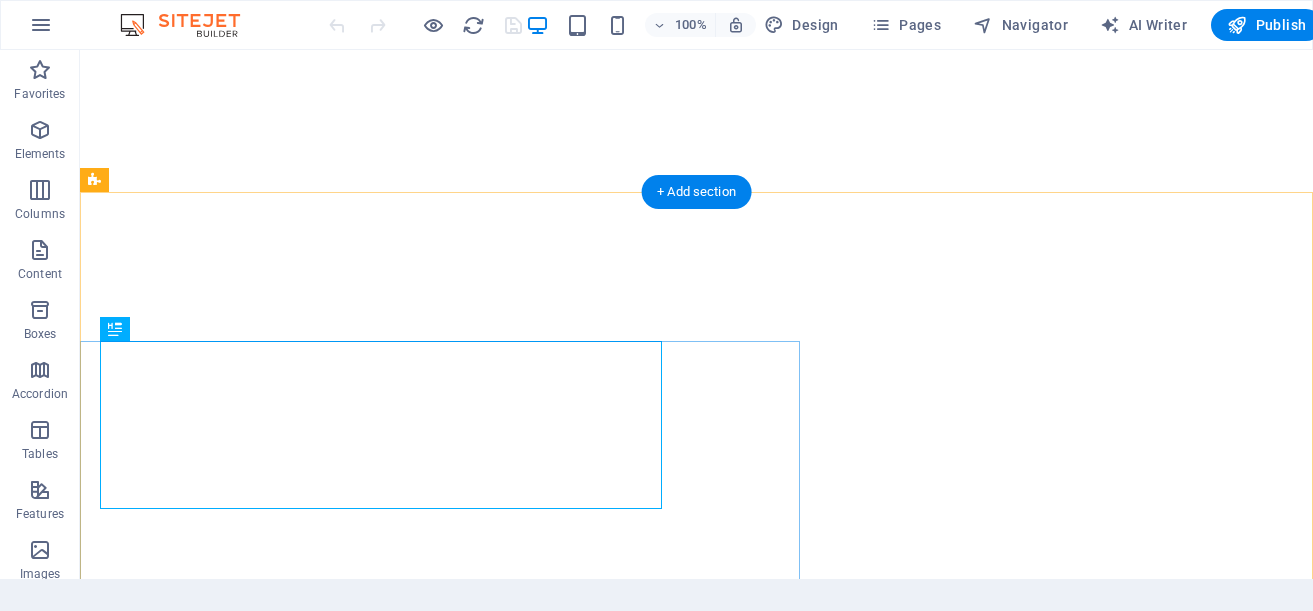 scroll, scrollTop: 0, scrollLeft: 0, axis: both 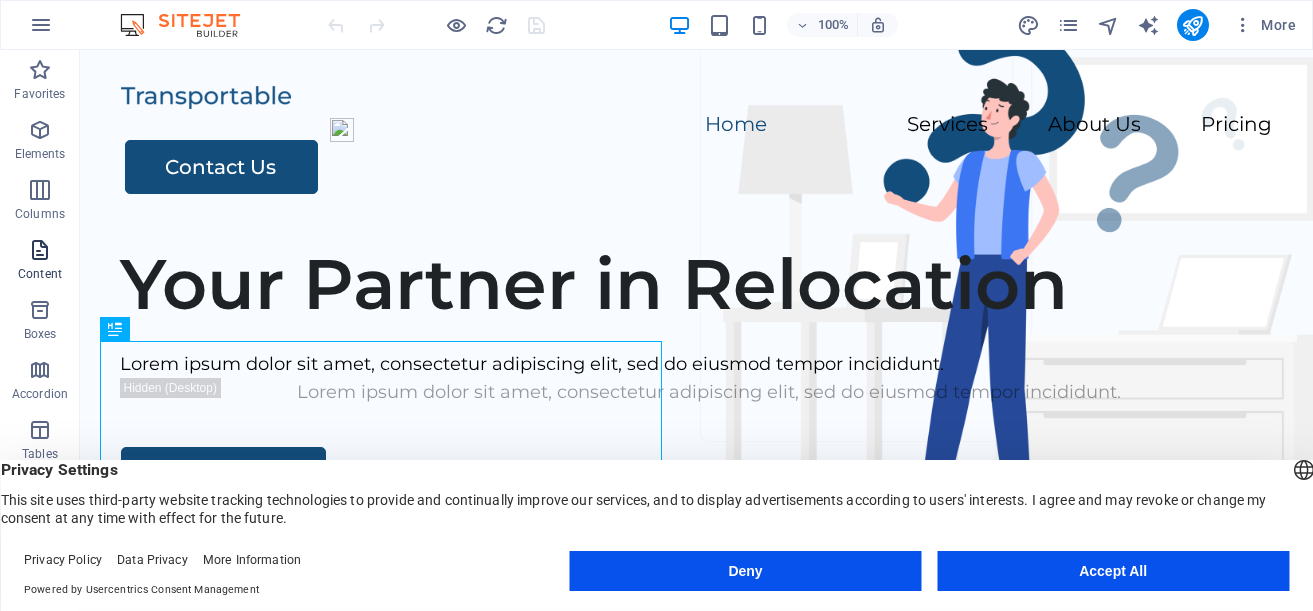 click at bounding box center (40, 250) 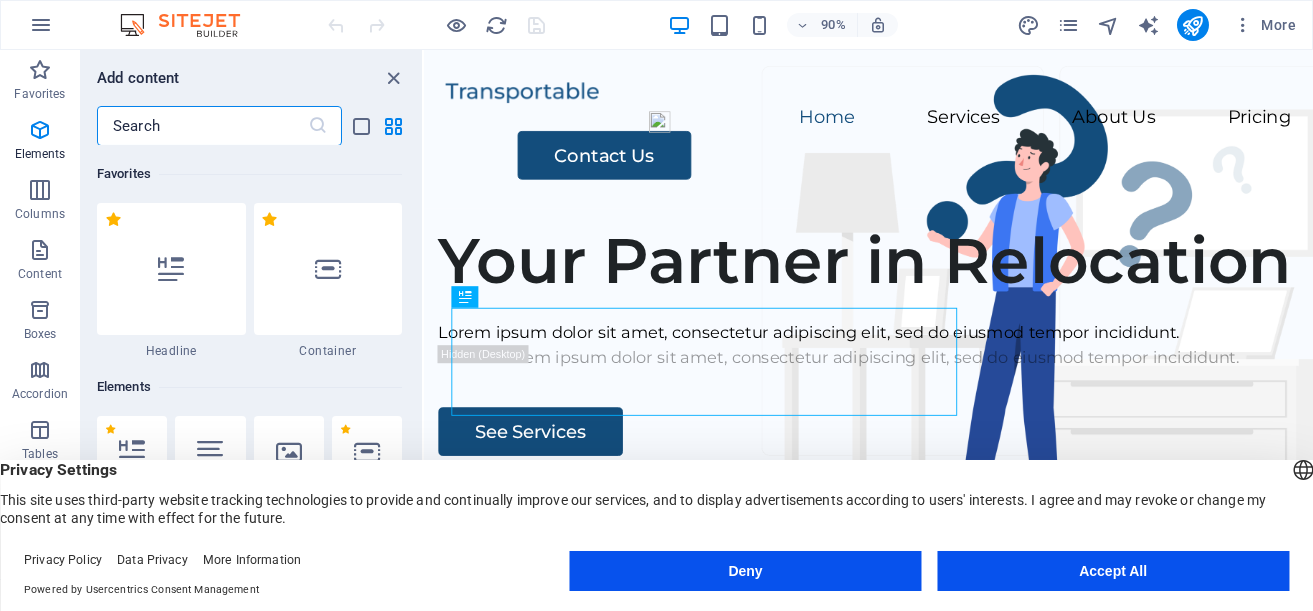 scroll, scrollTop: 3498, scrollLeft: 0, axis: vertical 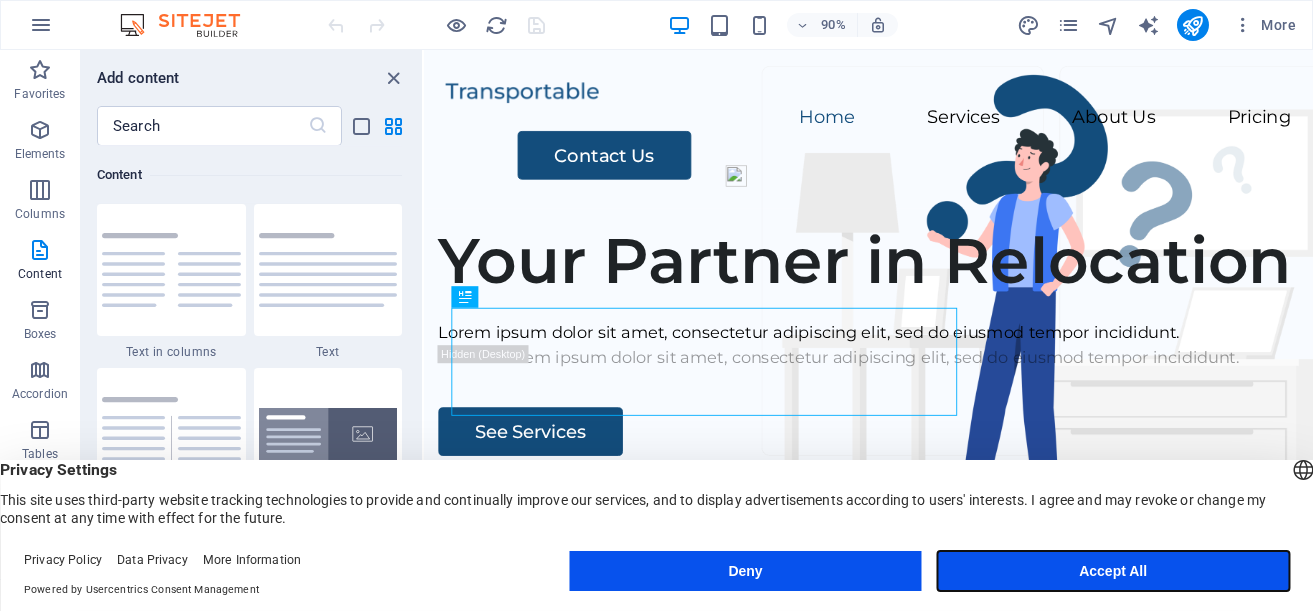 drag, startPoint x: 1024, startPoint y: 578, endPoint x: 669, endPoint y: 564, distance: 355.27594 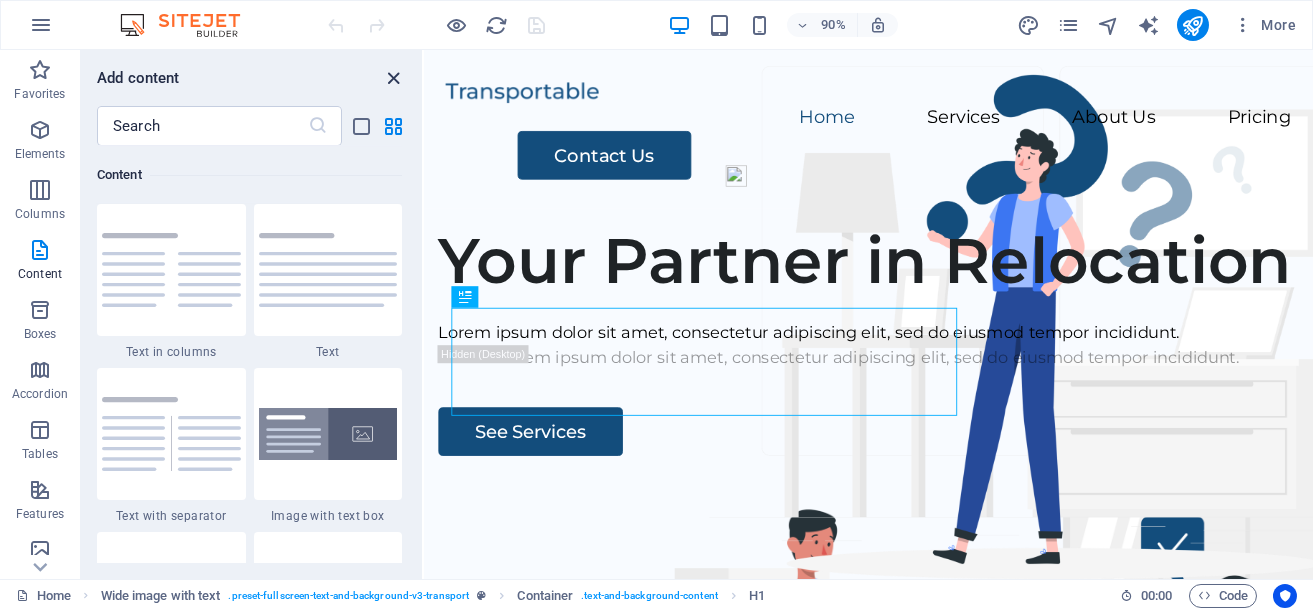 click at bounding box center (394, 78) 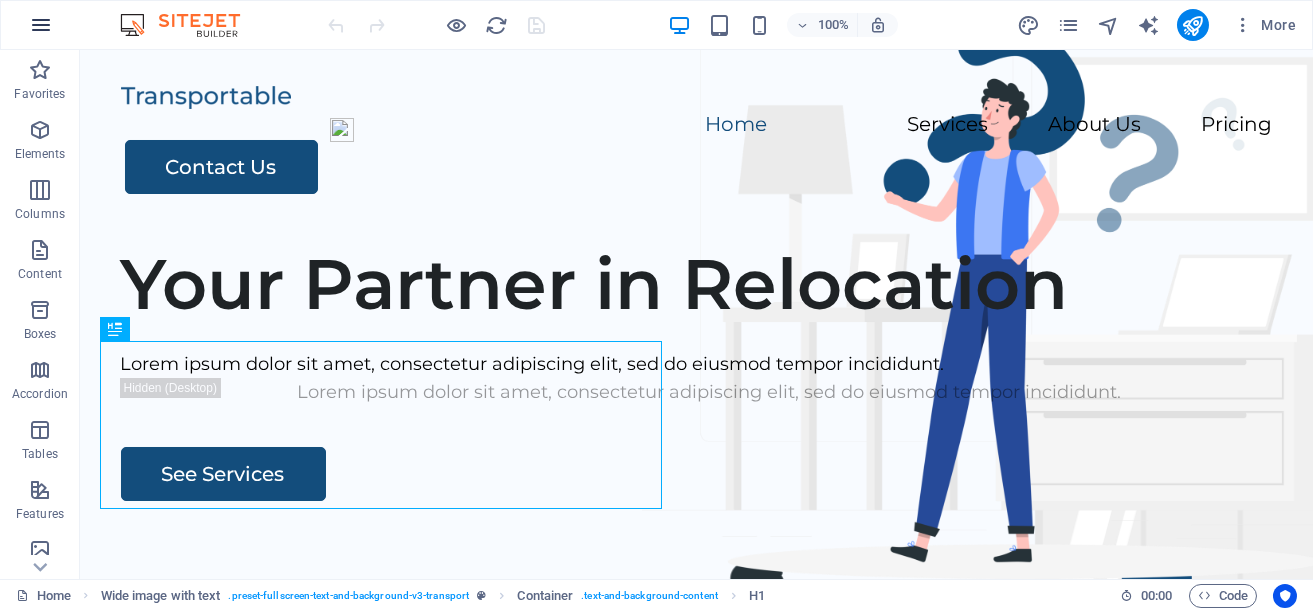 click at bounding box center (41, 25) 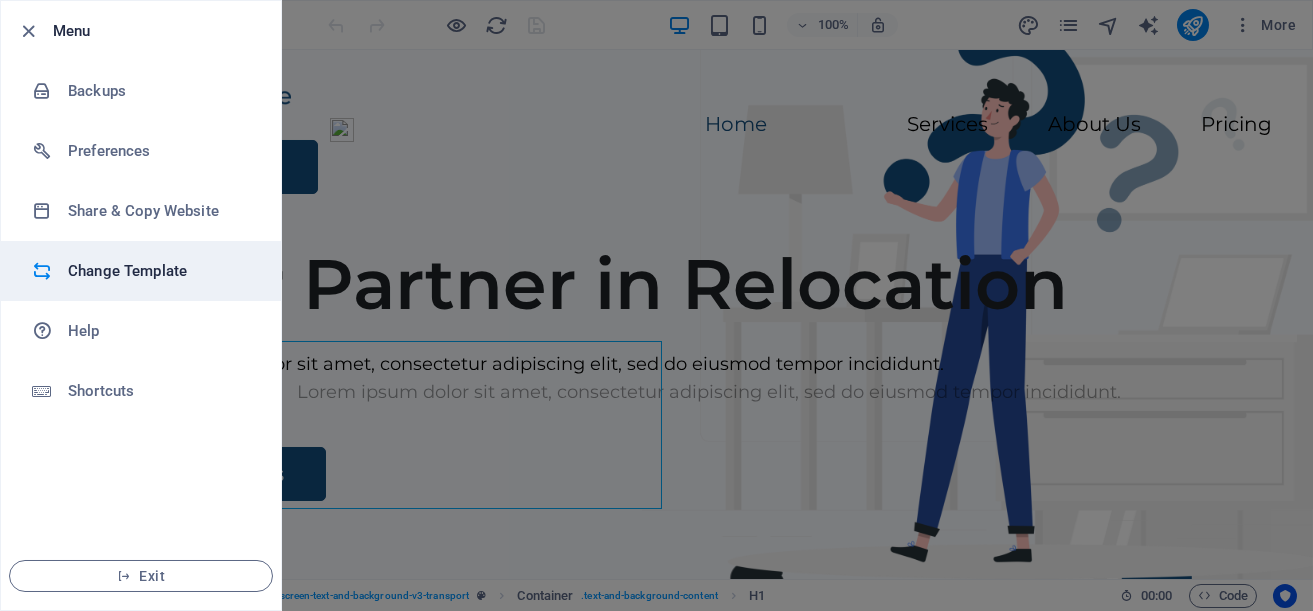 click on "Change Template" at bounding box center [160, 271] 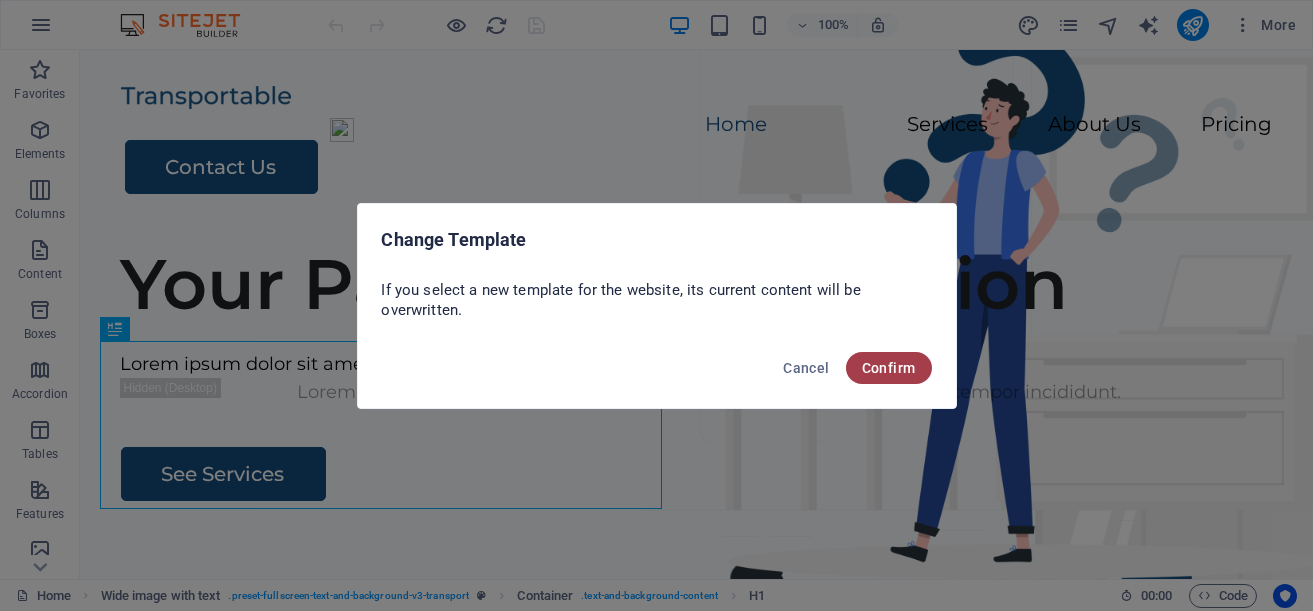 click on "Confirm" at bounding box center (889, 368) 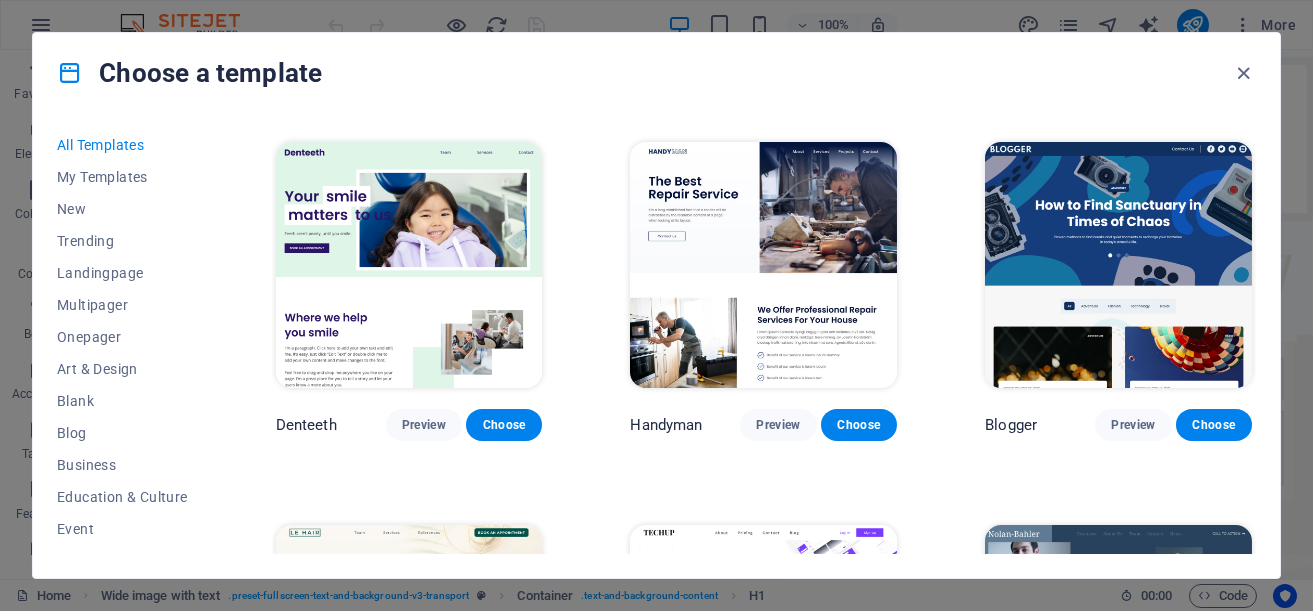 scroll, scrollTop: 4993, scrollLeft: 0, axis: vertical 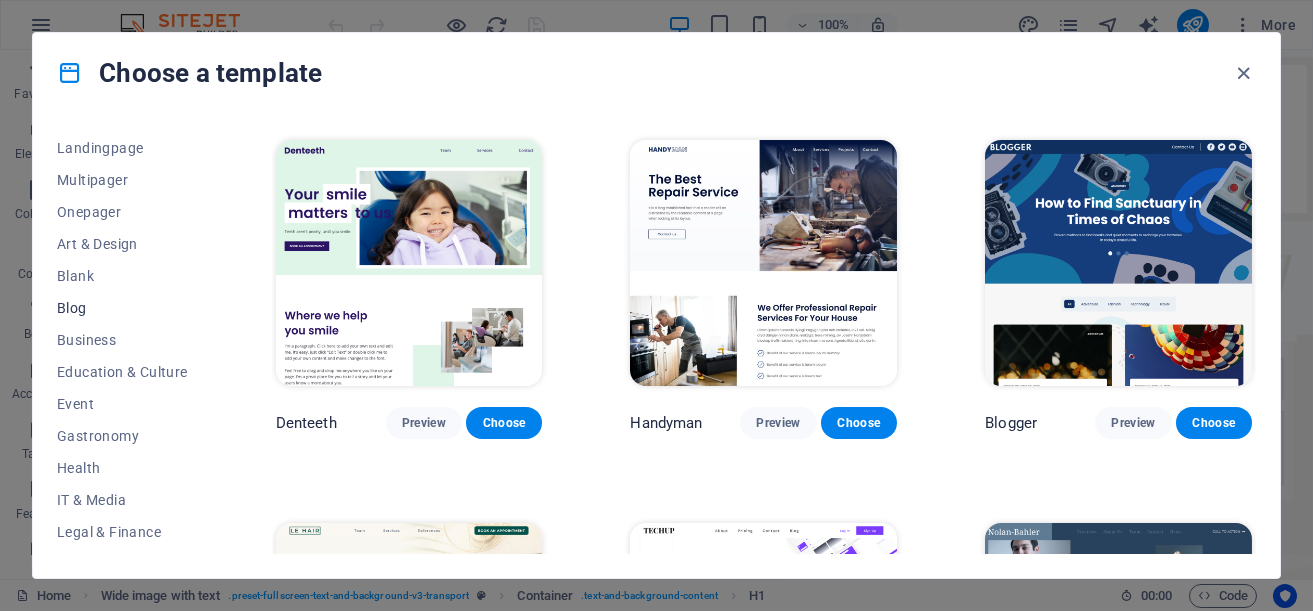 click on "Blog" at bounding box center (122, 308) 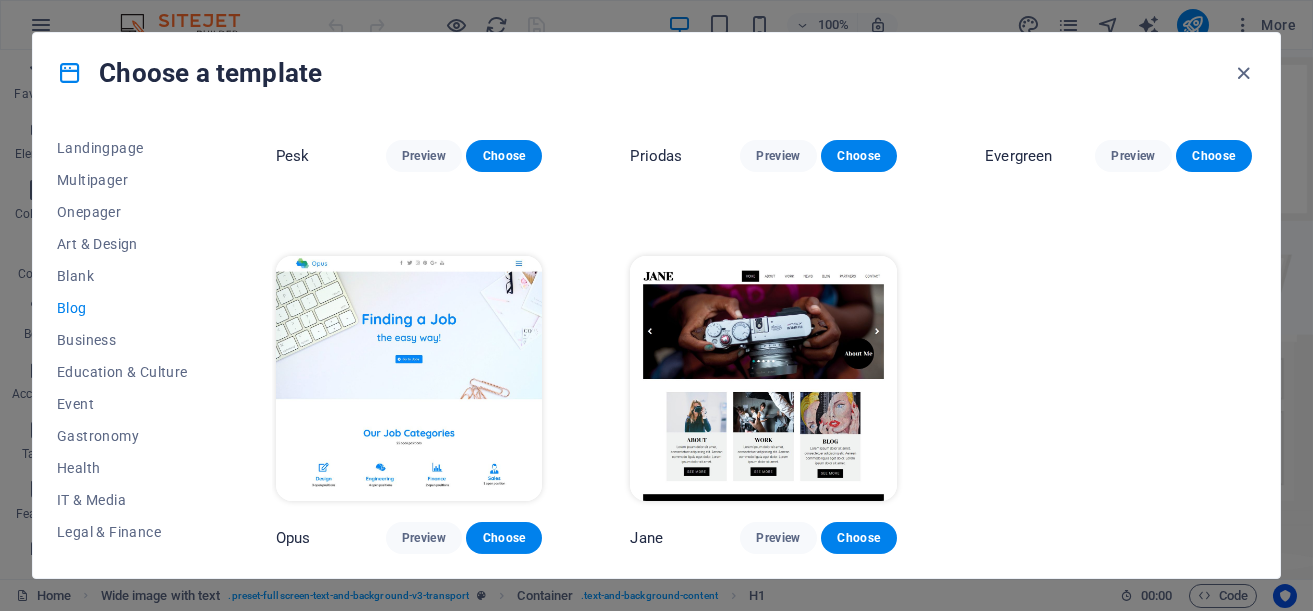 scroll, scrollTop: 1520, scrollLeft: 0, axis: vertical 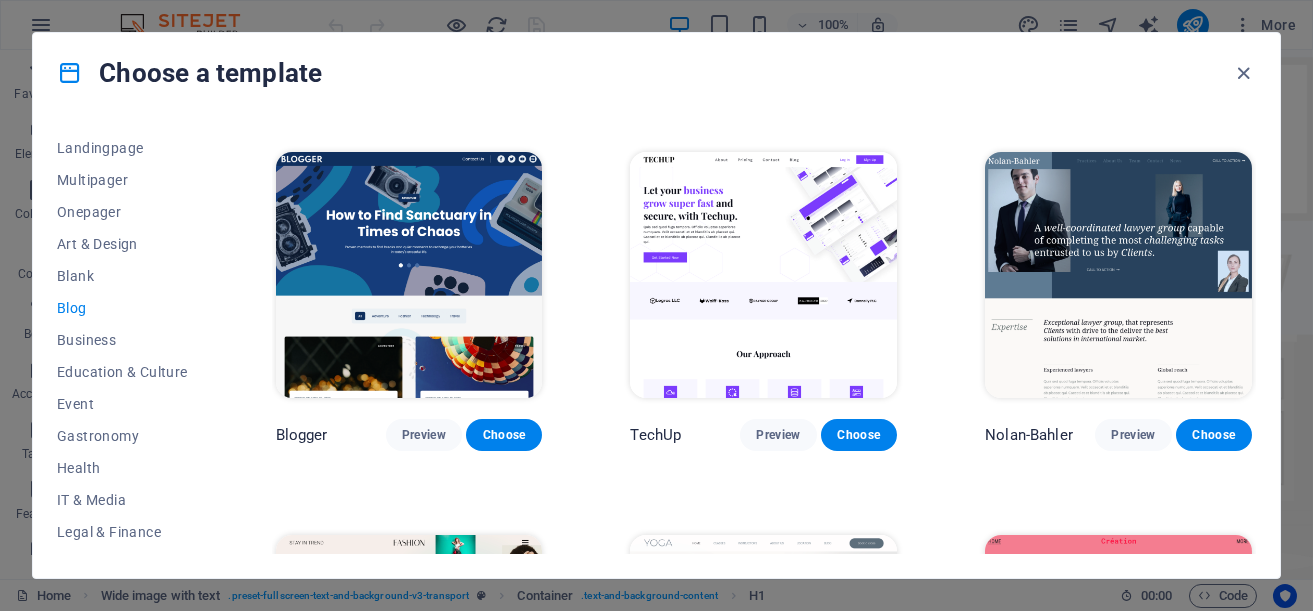 drag, startPoint x: 210, startPoint y: 354, endPoint x: 214, endPoint y: 401, distance: 47.169907 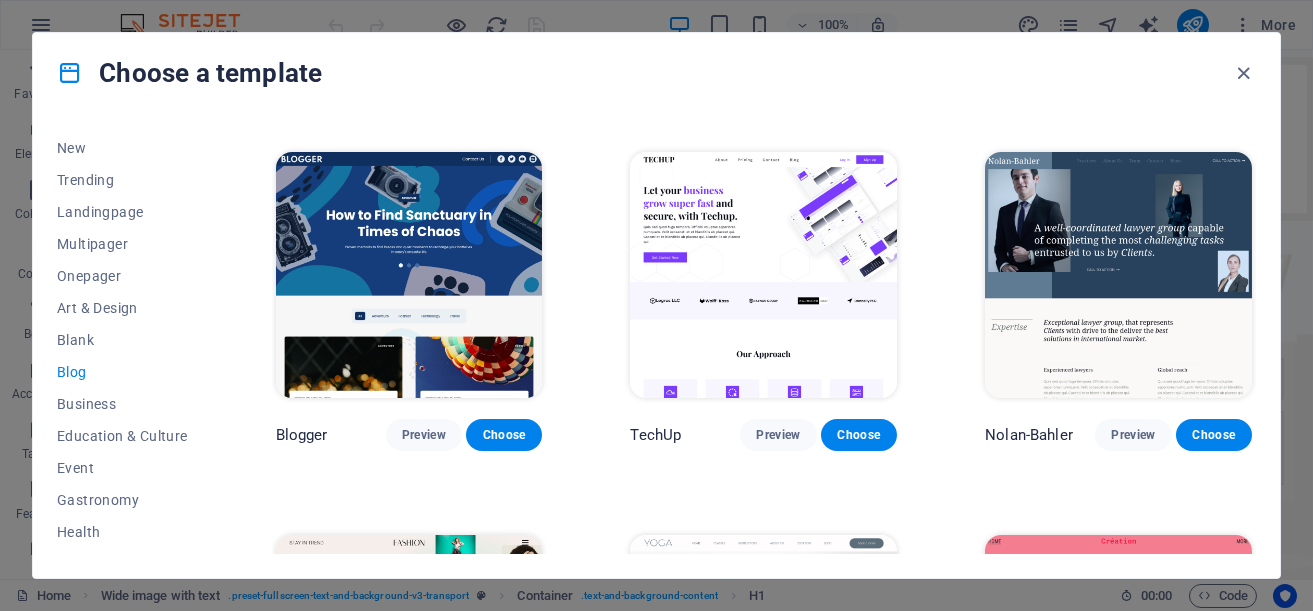 scroll, scrollTop: 0, scrollLeft: 0, axis: both 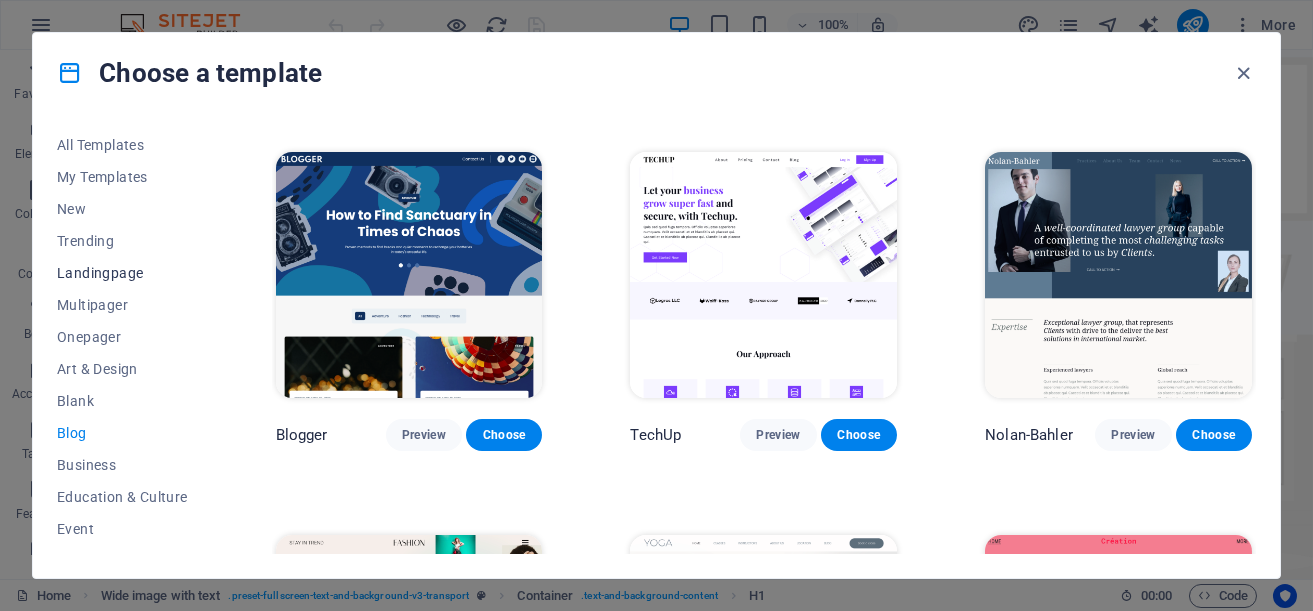 click on "Landingpage" at bounding box center (122, 273) 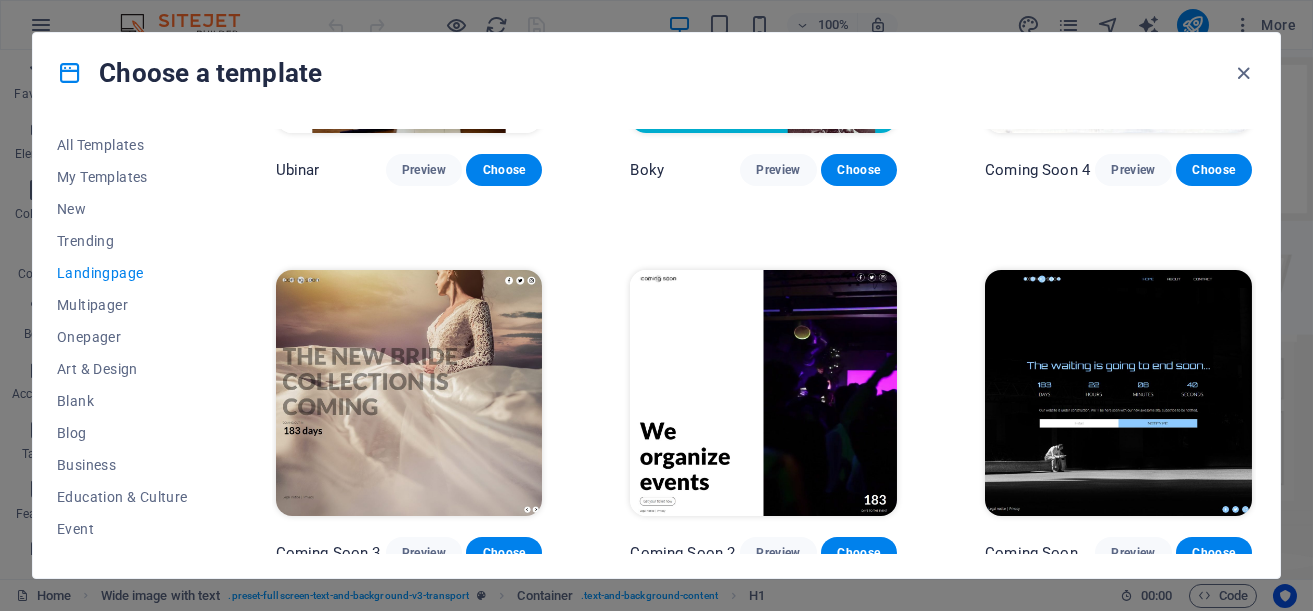 scroll, scrollTop: 2928, scrollLeft: 0, axis: vertical 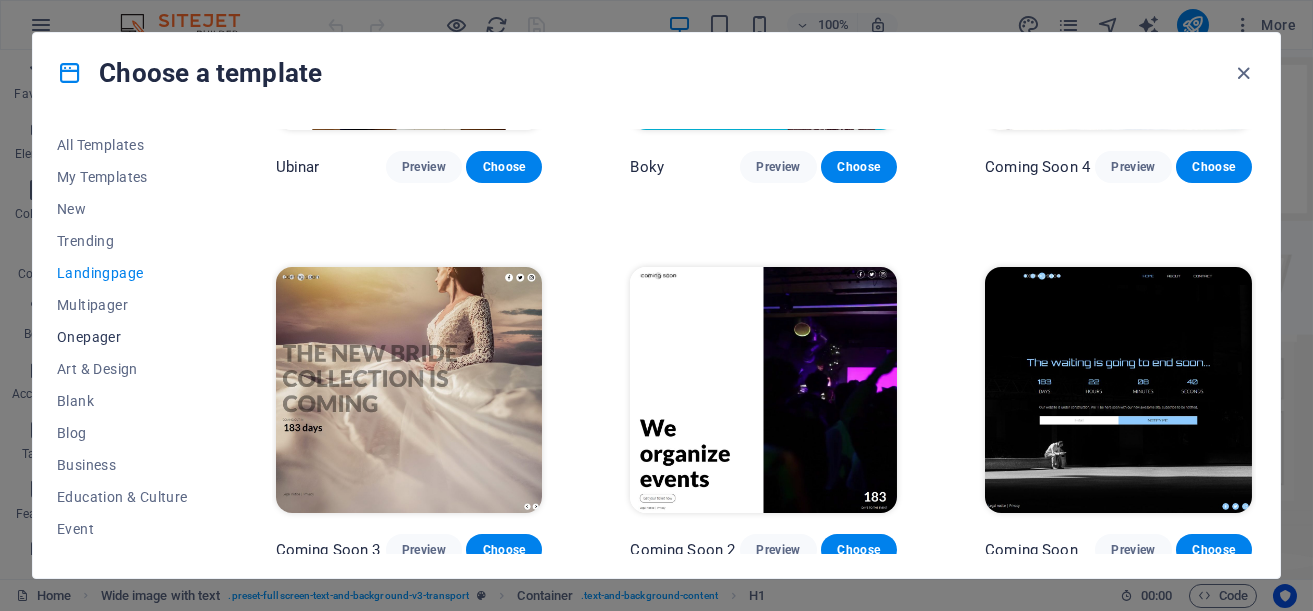 click on "Onepager" at bounding box center [122, 337] 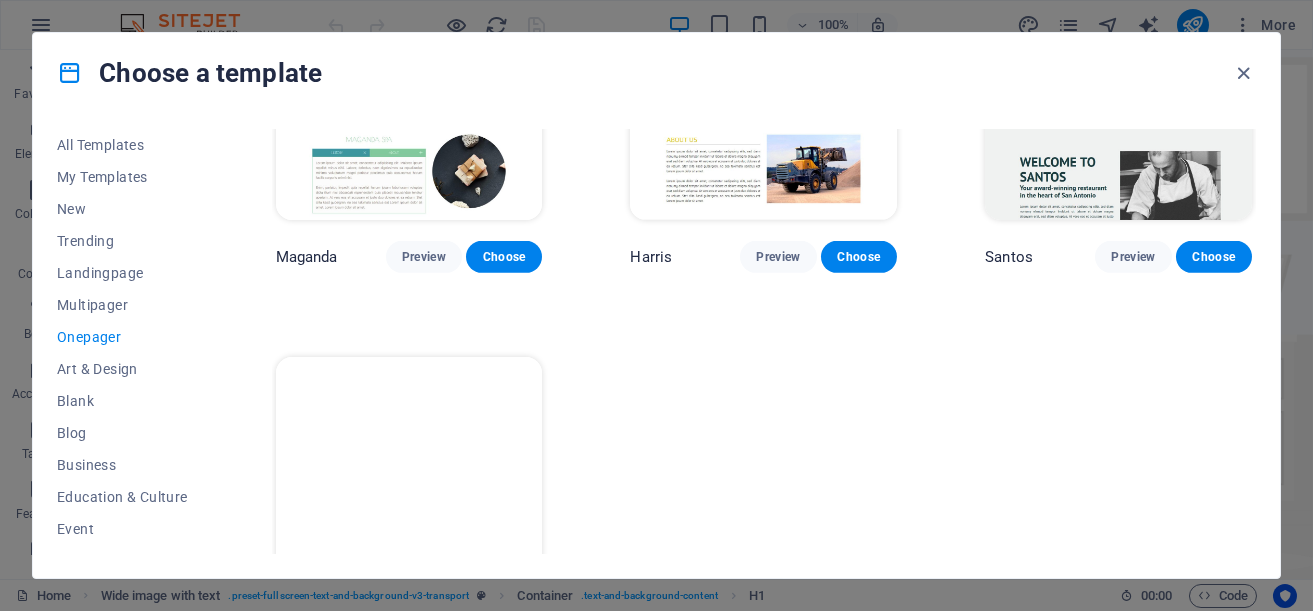 scroll, scrollTop: 8666, scrollLeft: 0, axis: vertical 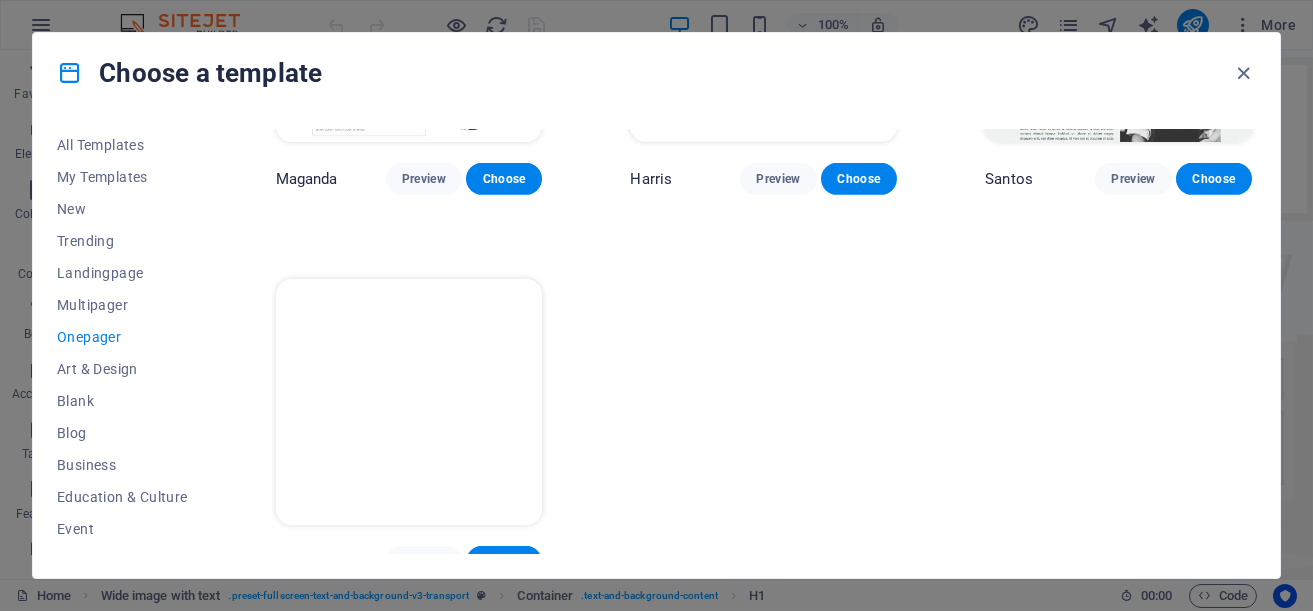 click on "Choose" at bounding box center [504, 562] 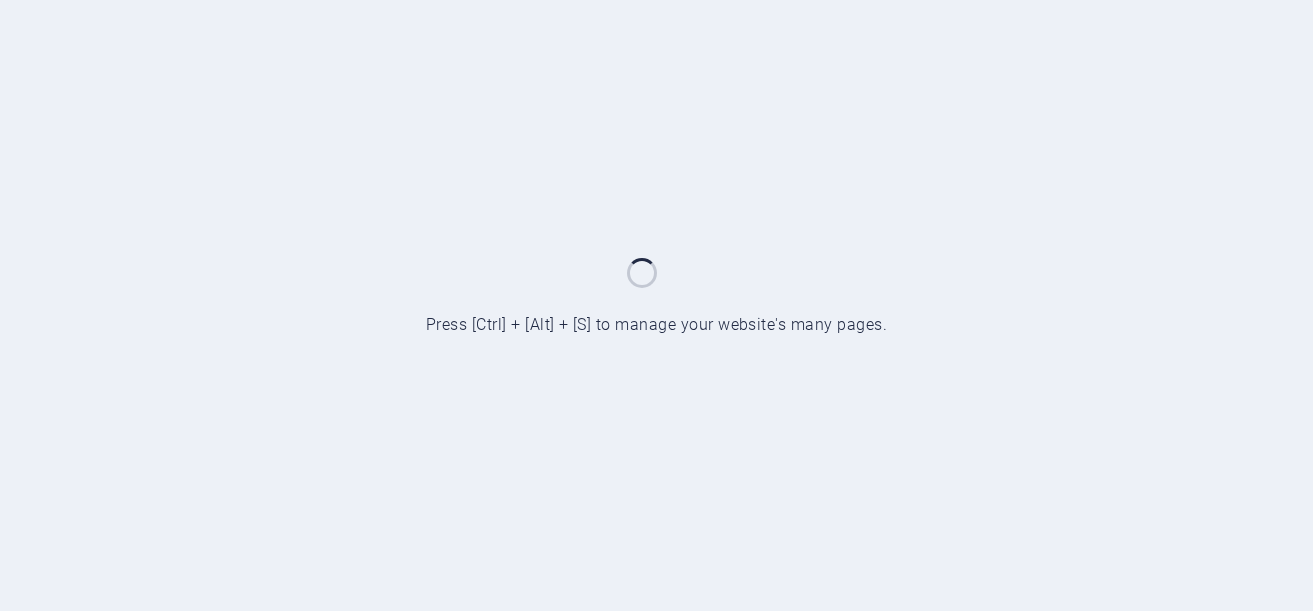 scroll, scrollTop: 0, scrollLeft: 0, axis: both 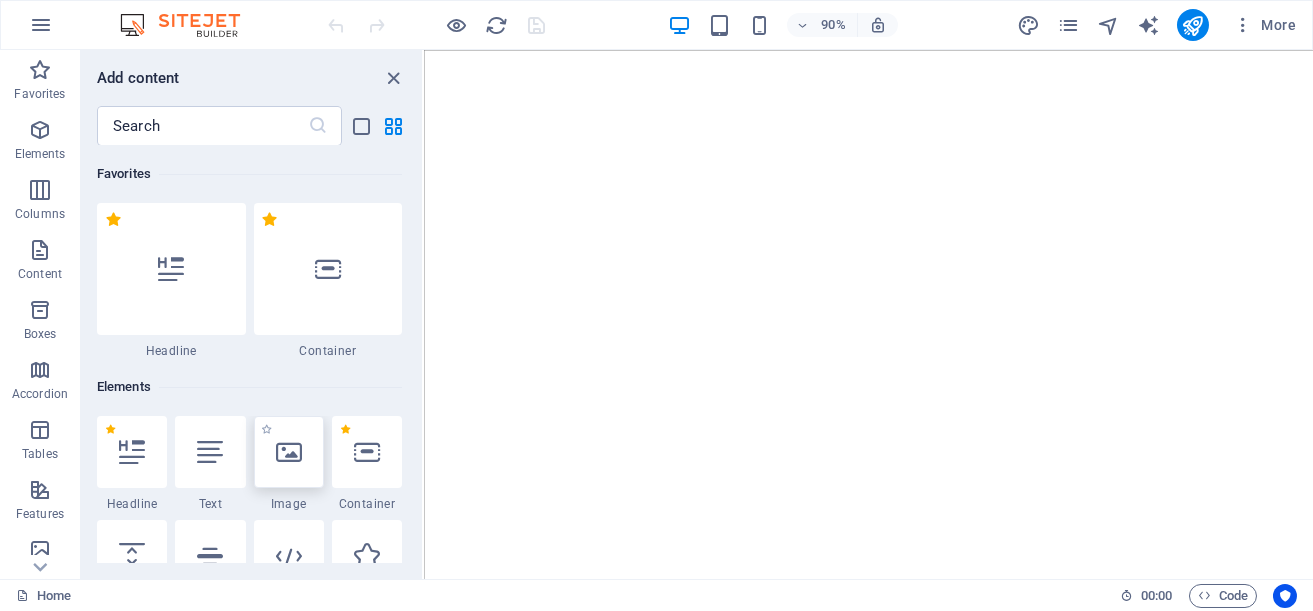 click at bounding box center (289, 452) 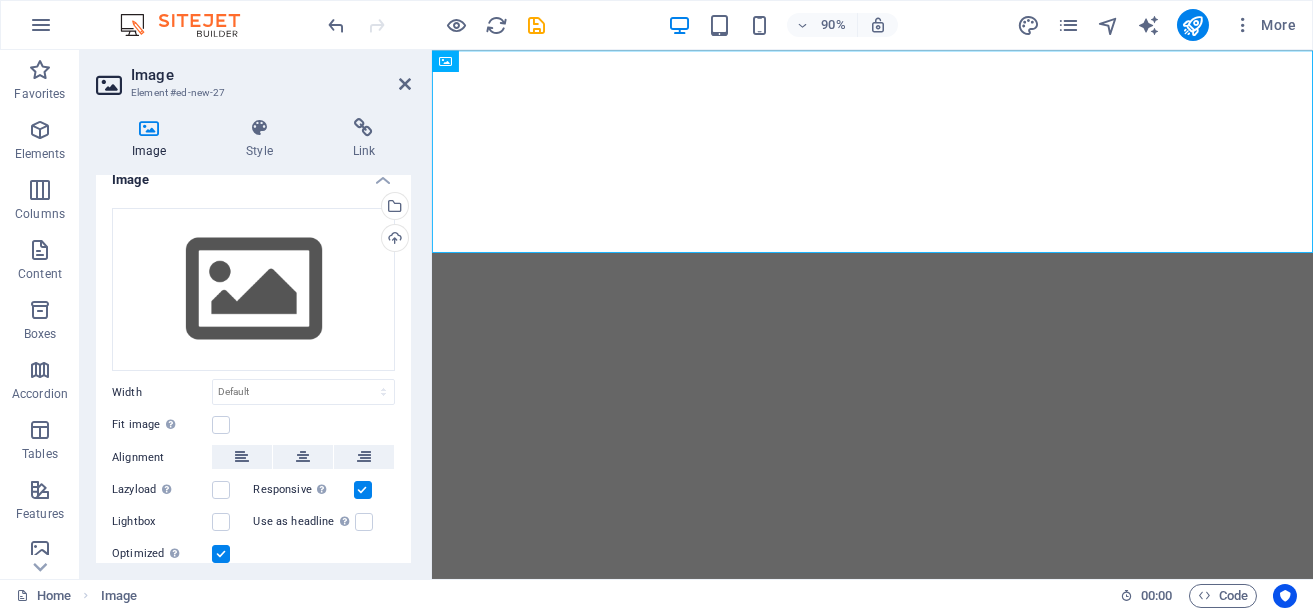 scroll, scrollTop: 0, scrollLeft: 0, axis: both 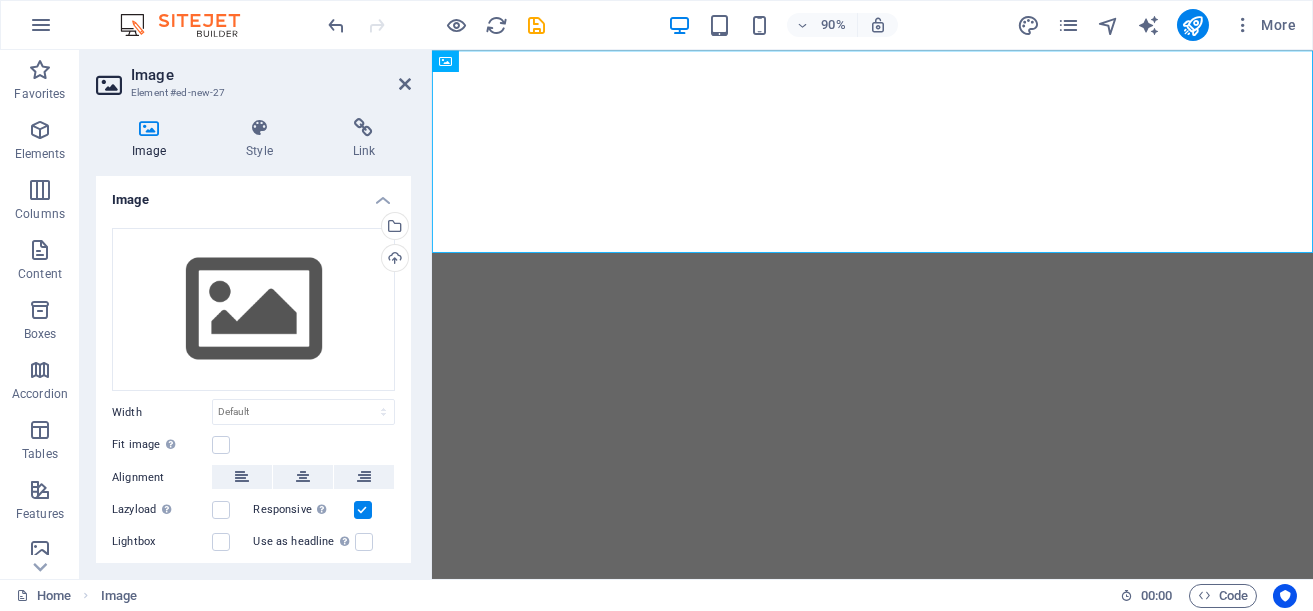 click at bounding box center (149, 128) 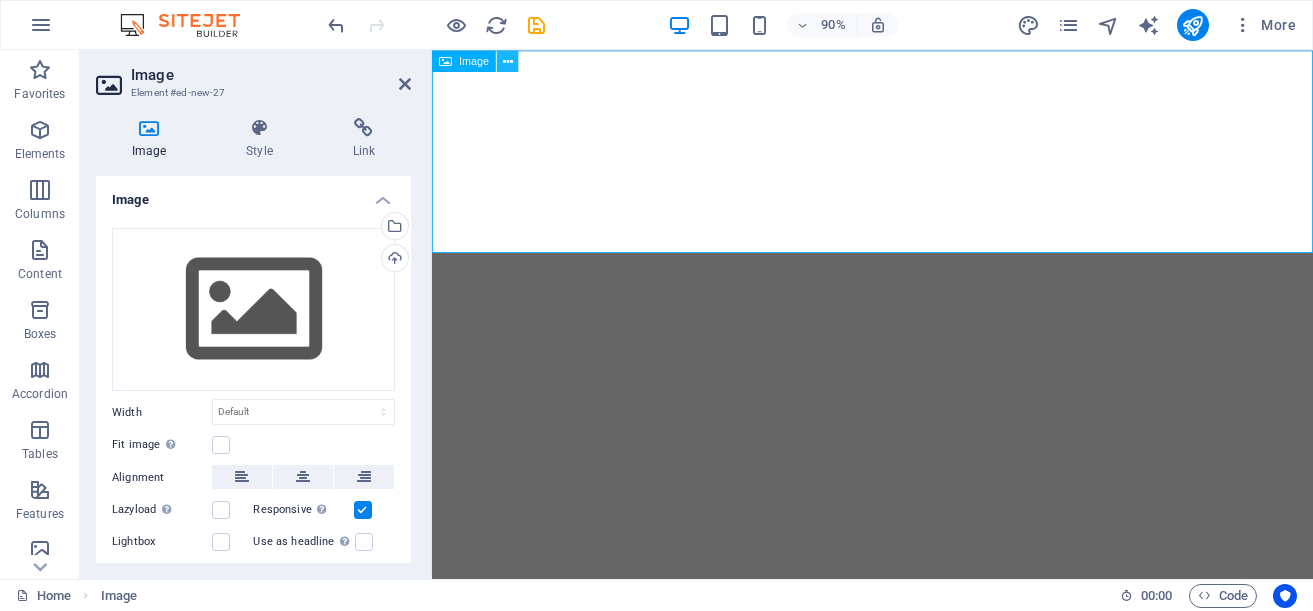 click at bounding box center [508, 60] 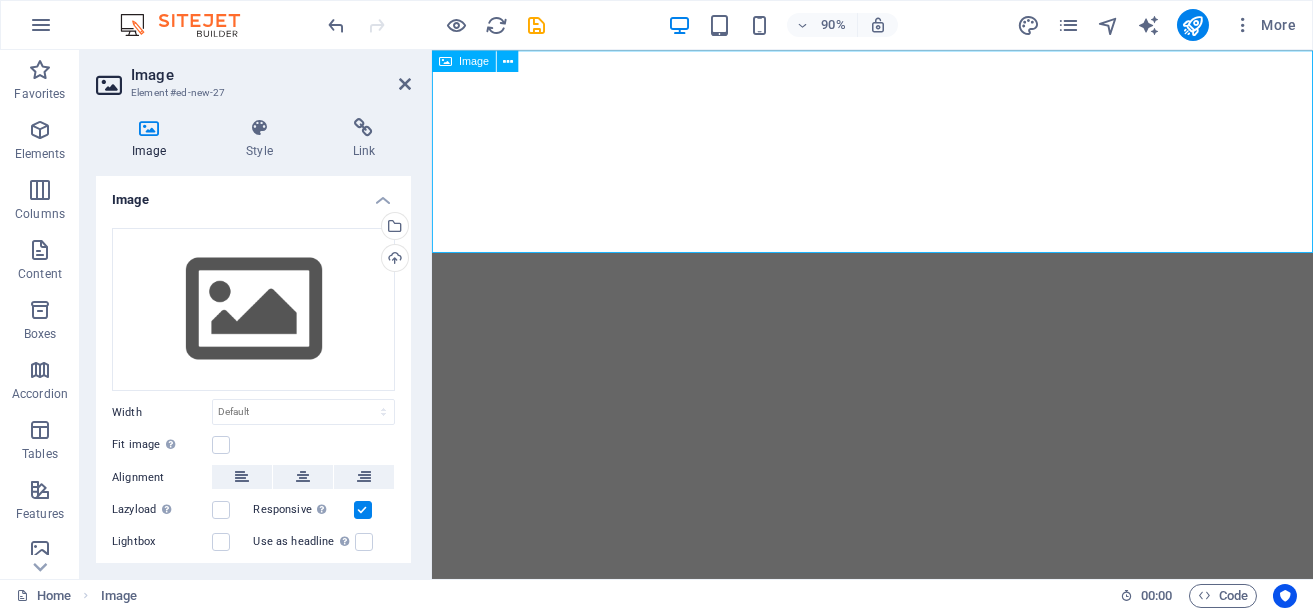 click on "Image" at bounding box center [464, 61] 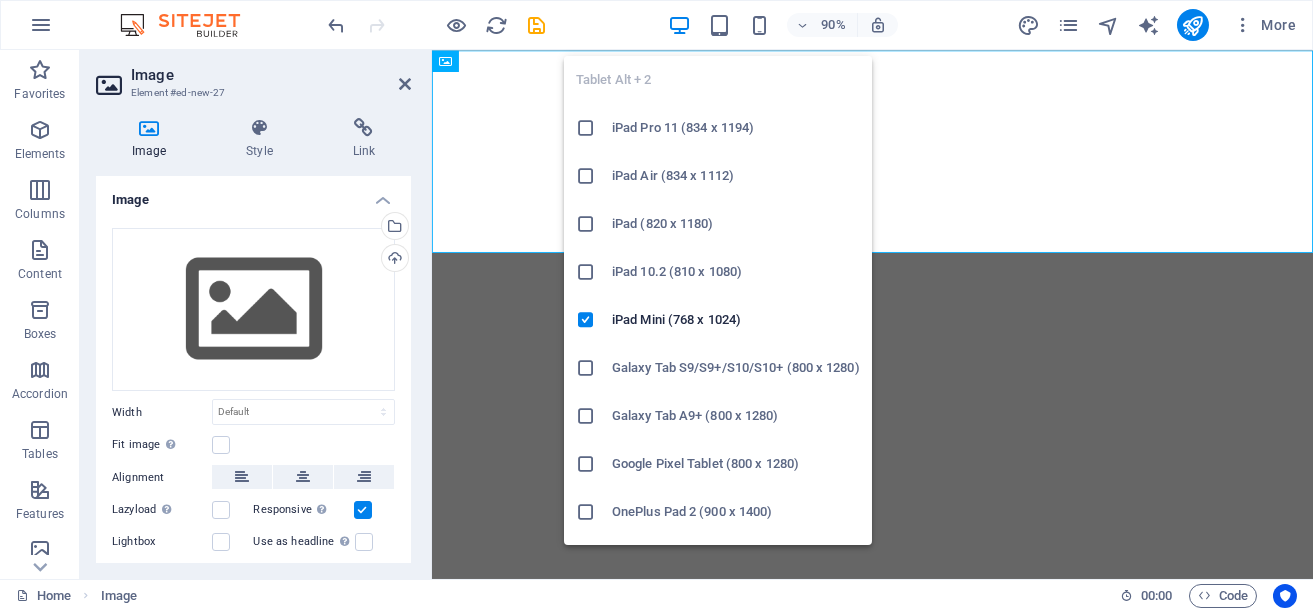 click on "Google Pixel Tablet (800 x 1280)" at bounding box center [736, 464] 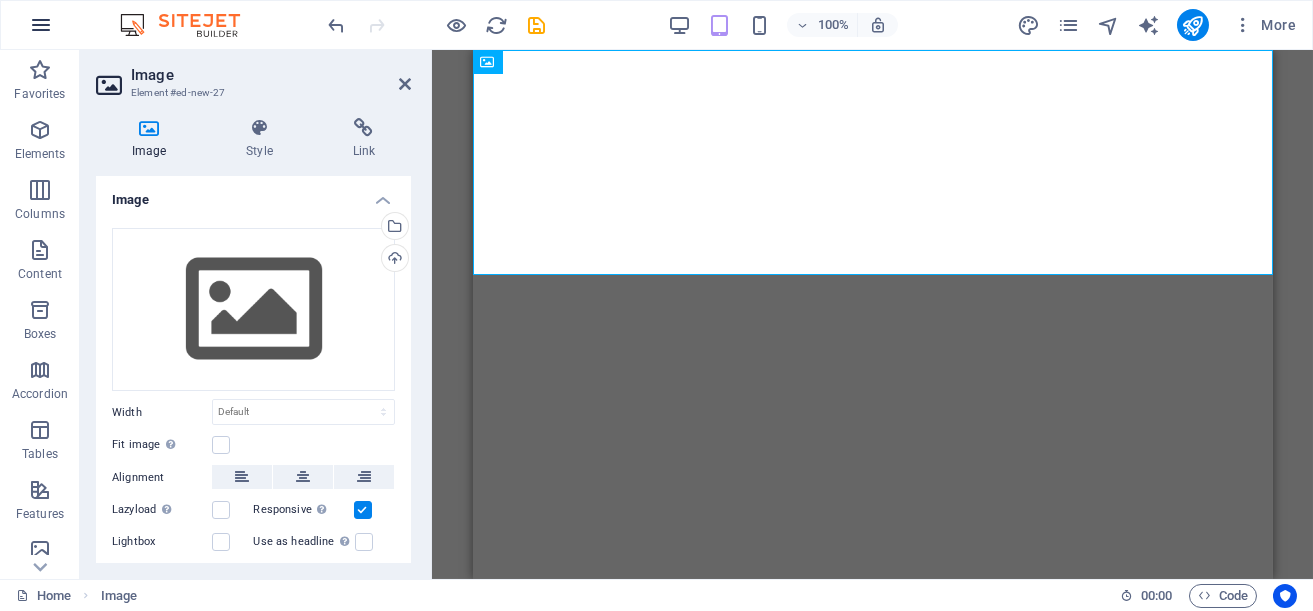 click at bounding box center (41, 25) 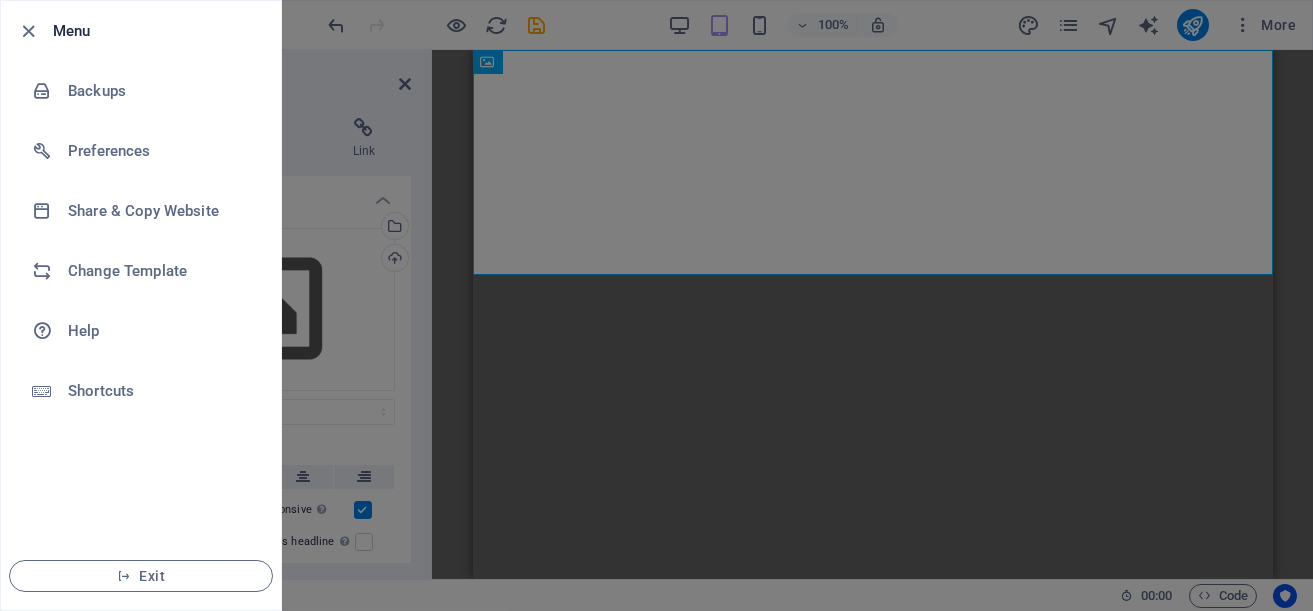 click at bounding box center (656, 305) 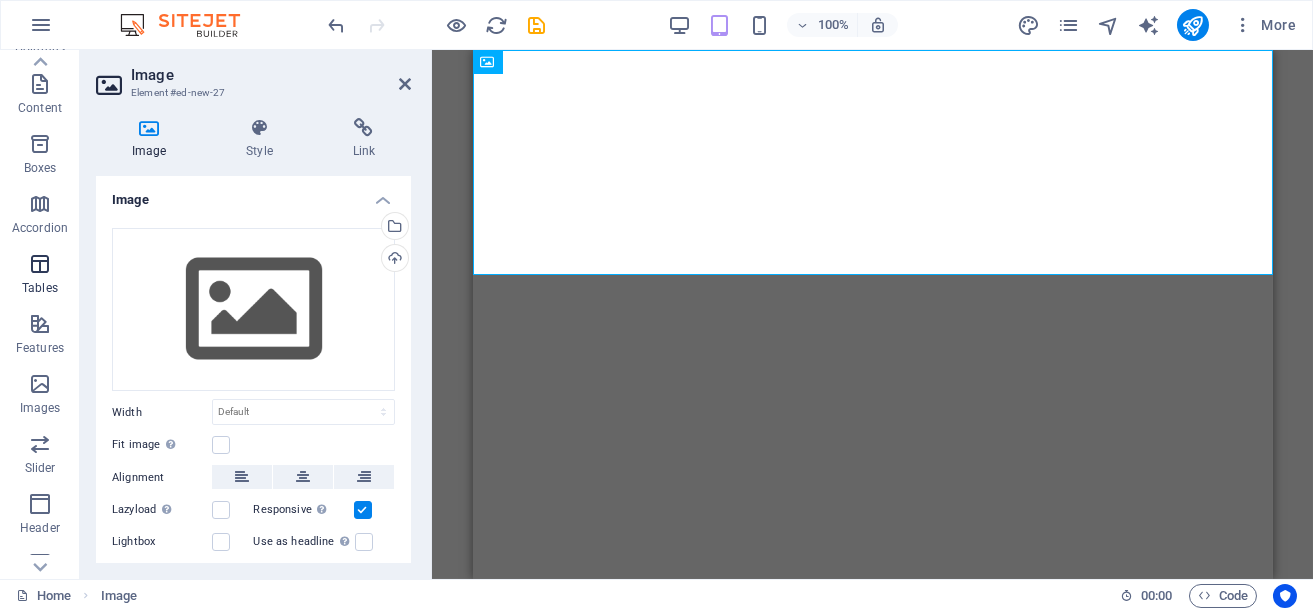 scroll, scrollTop: 169, scrollLeft: 0, axis: vertical 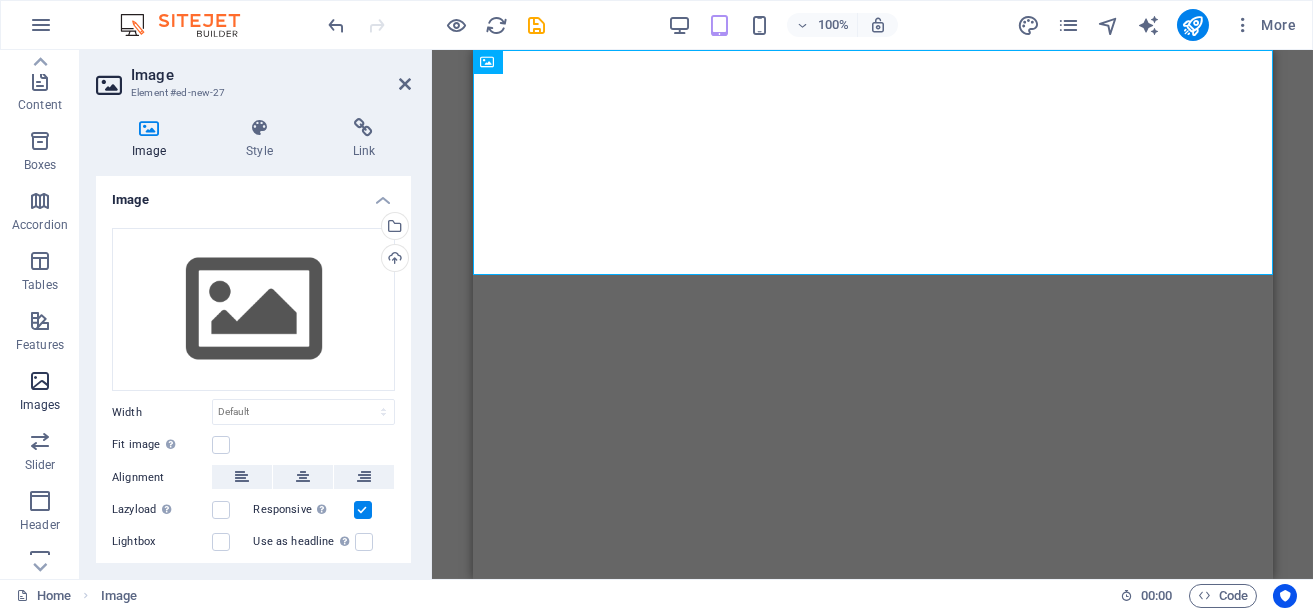 click at bounding box center [40, 381] 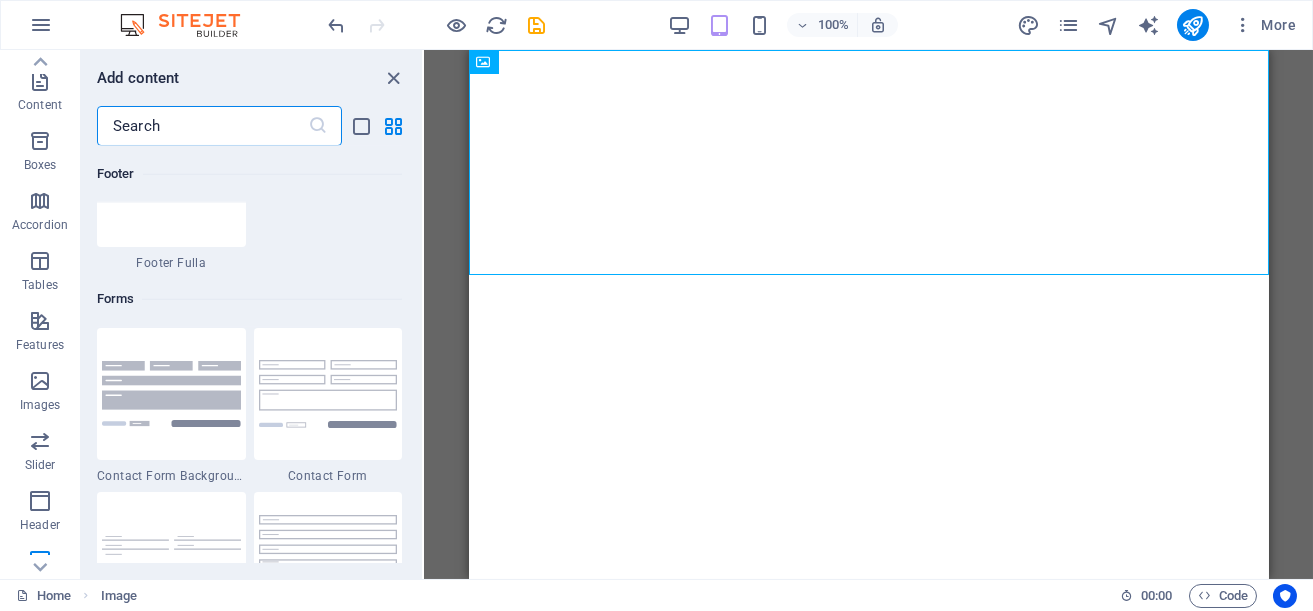 scroll, scrollTop: 14727, scrollLeft: 0, axis: vertical 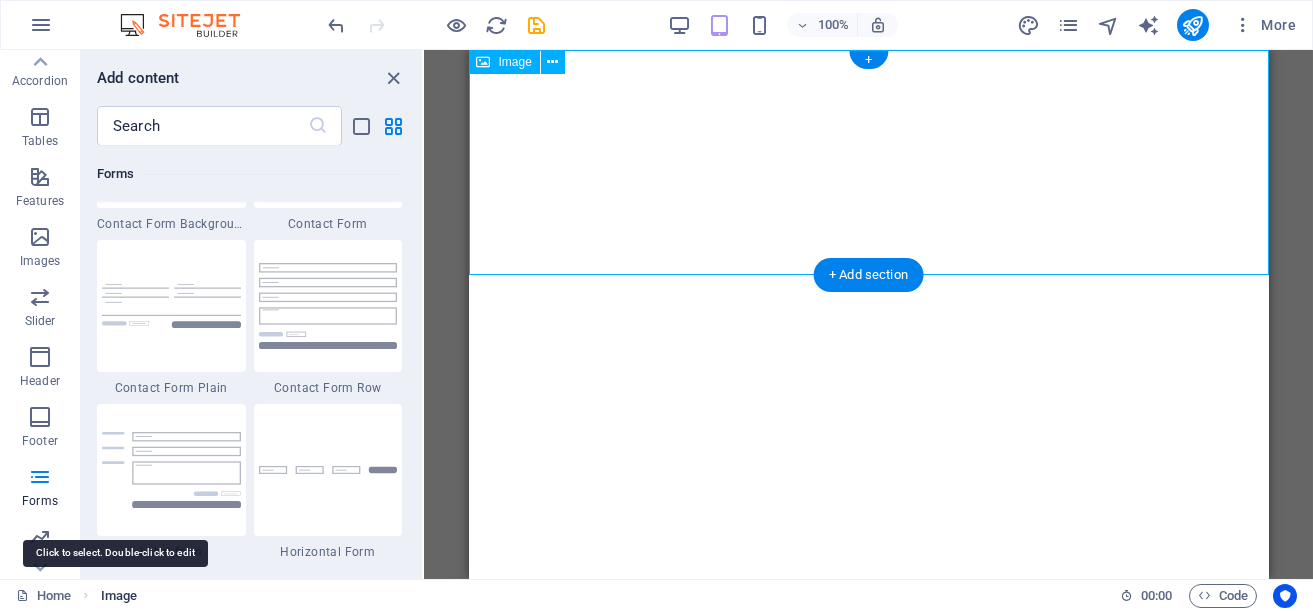 click on "Image" at bounding box center [119, 596] 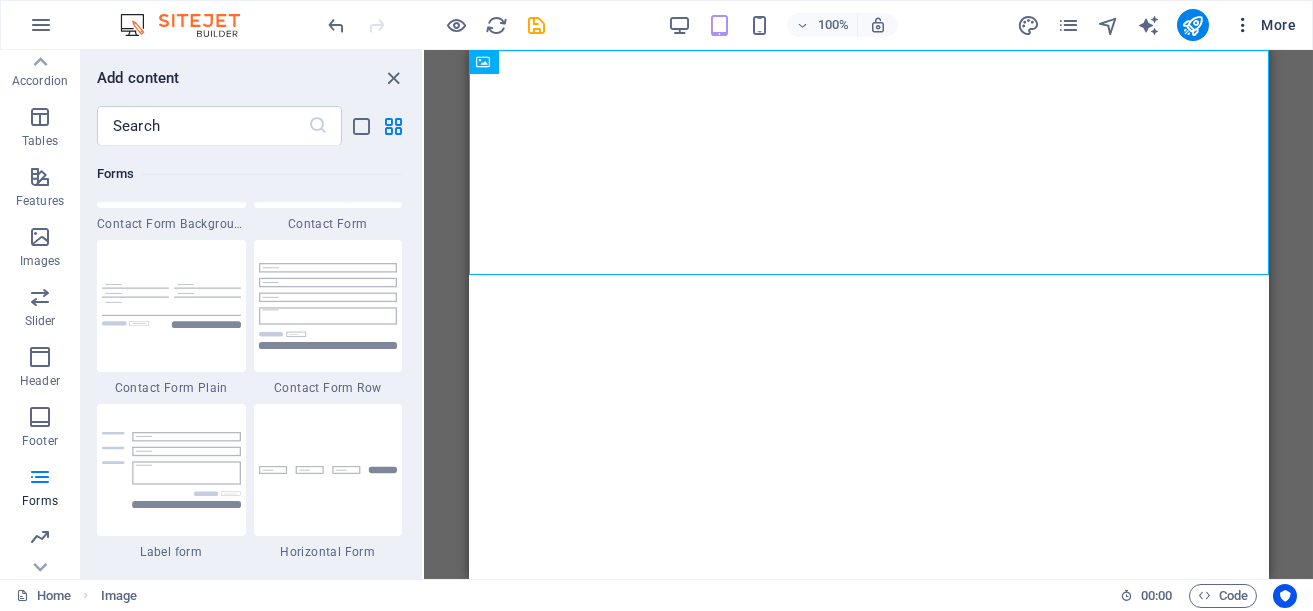 click on "More" at bounding box center (1264, 25) 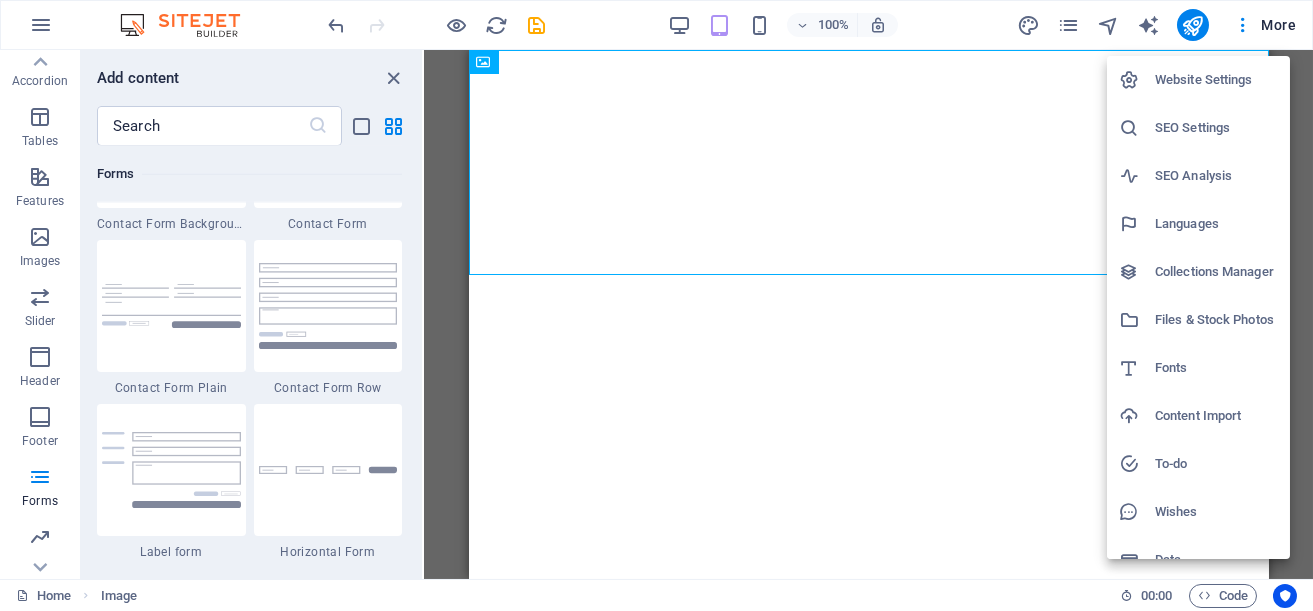 click on "Files & Stock Photos" at bounding box center [1216, 320] 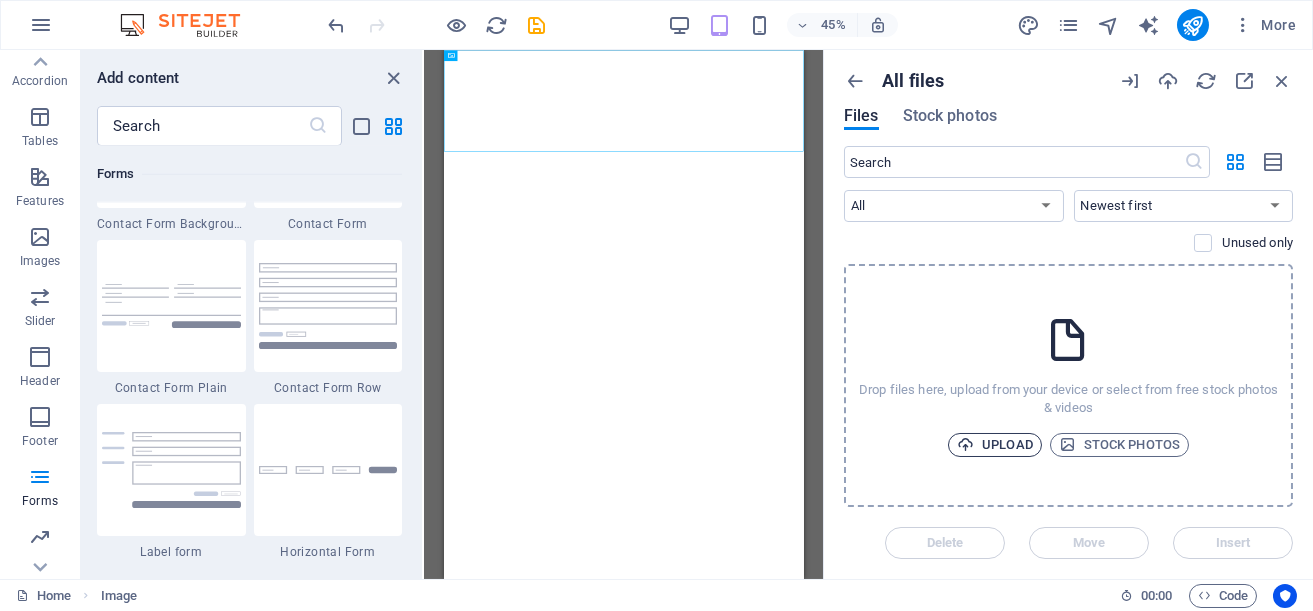 click on "Upload" at bounding box center [995, 445] 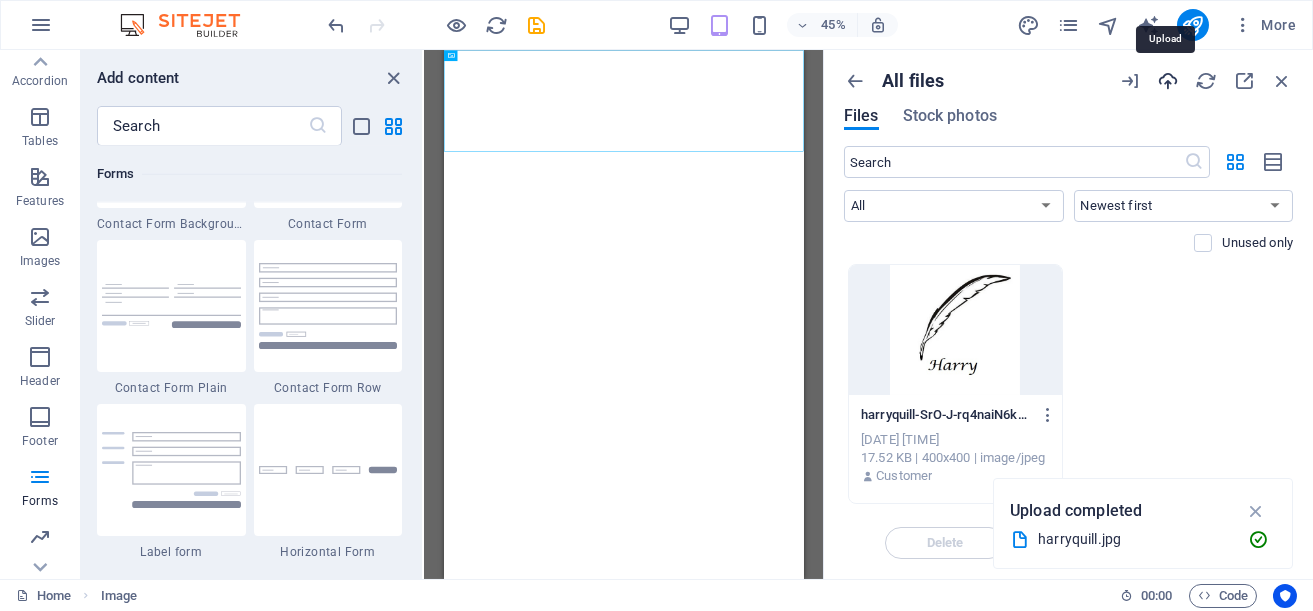 click at bounding box center (1168, 81) 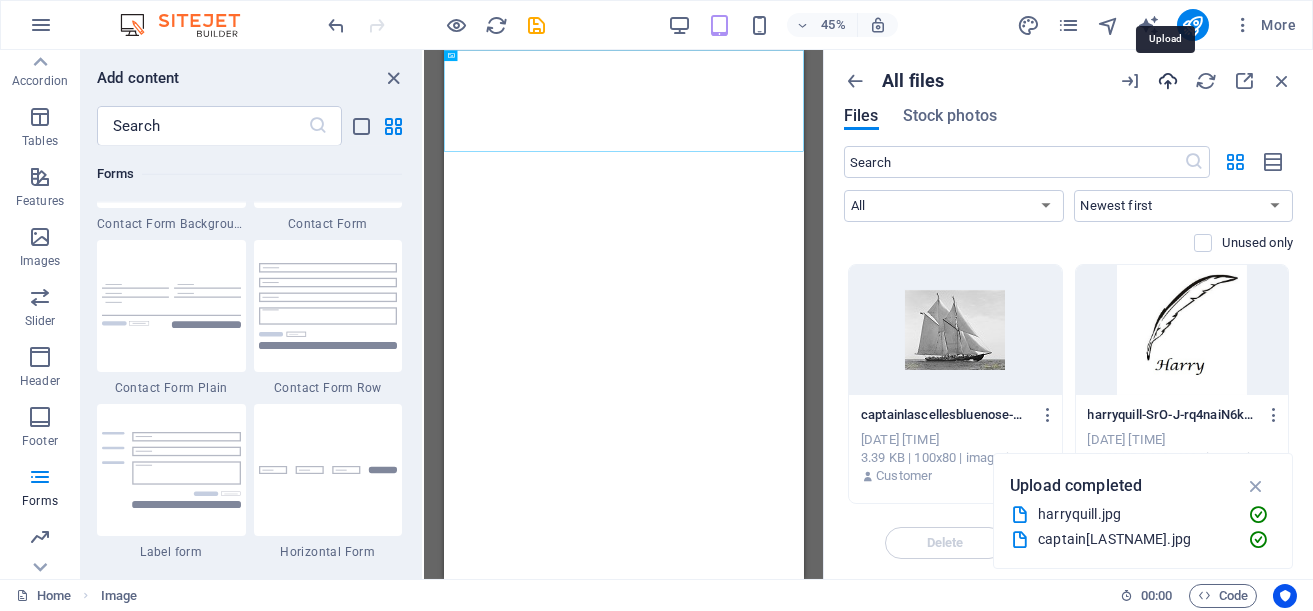 click at bounding box center [1168, 81] 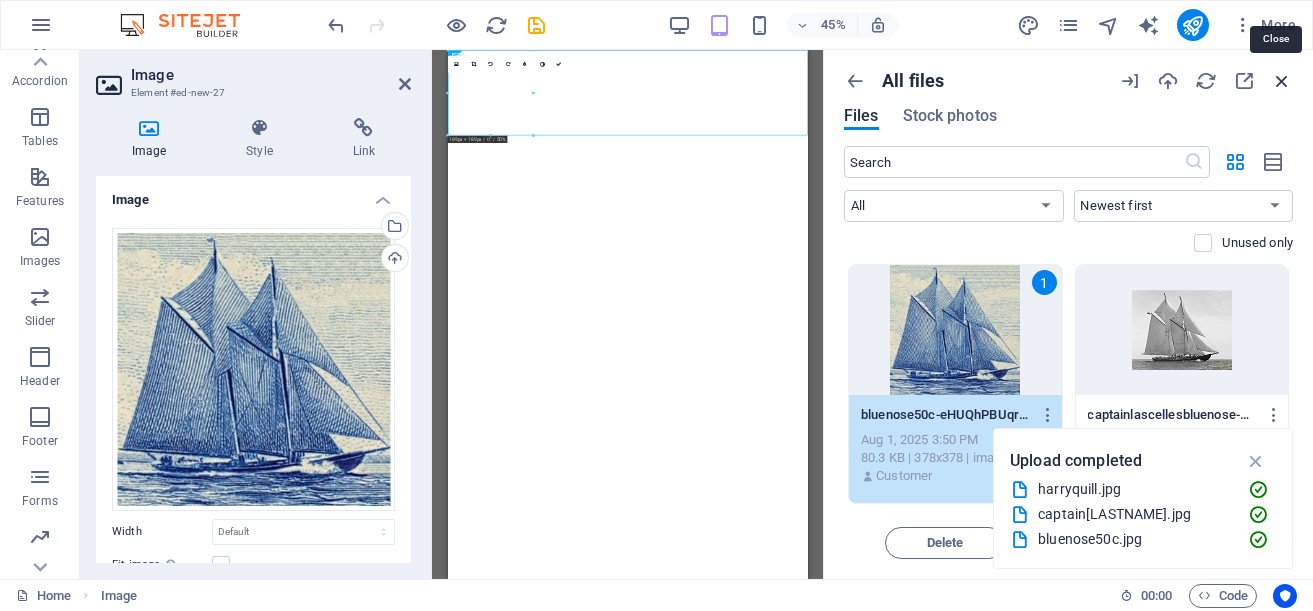 click at bounding box center [1282, 81] 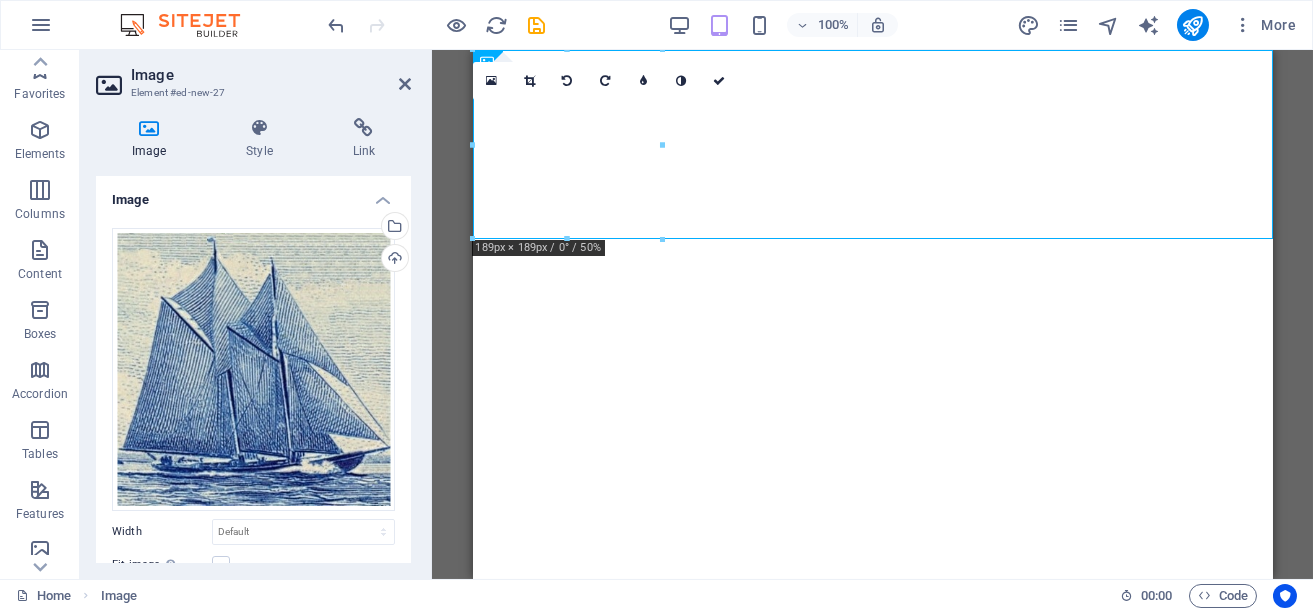 scroll, scrollTop: 0, scrollLeft: 0, axis: both 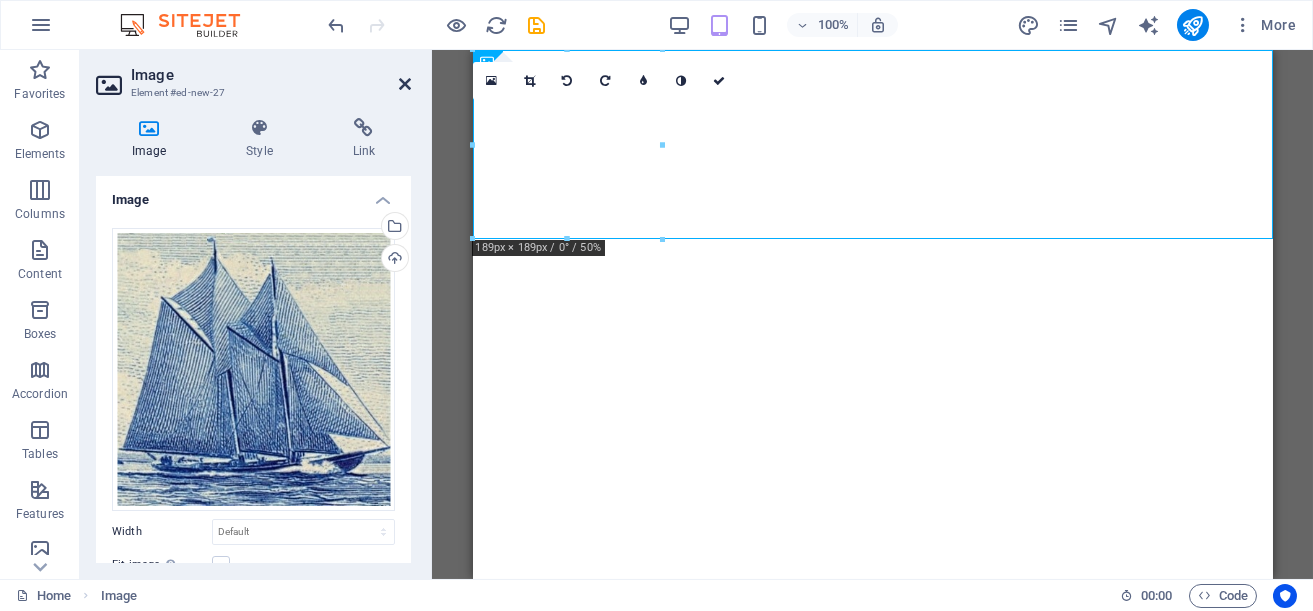 click at bounding box center [405, 84] 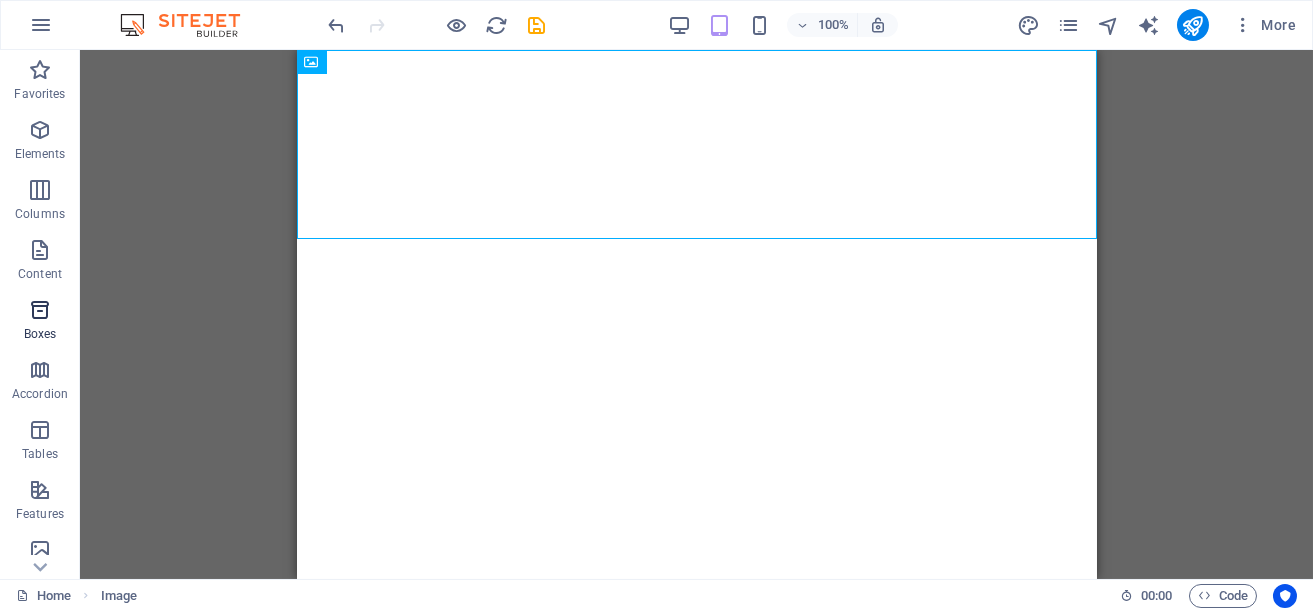click at bounding box center (40, 310) 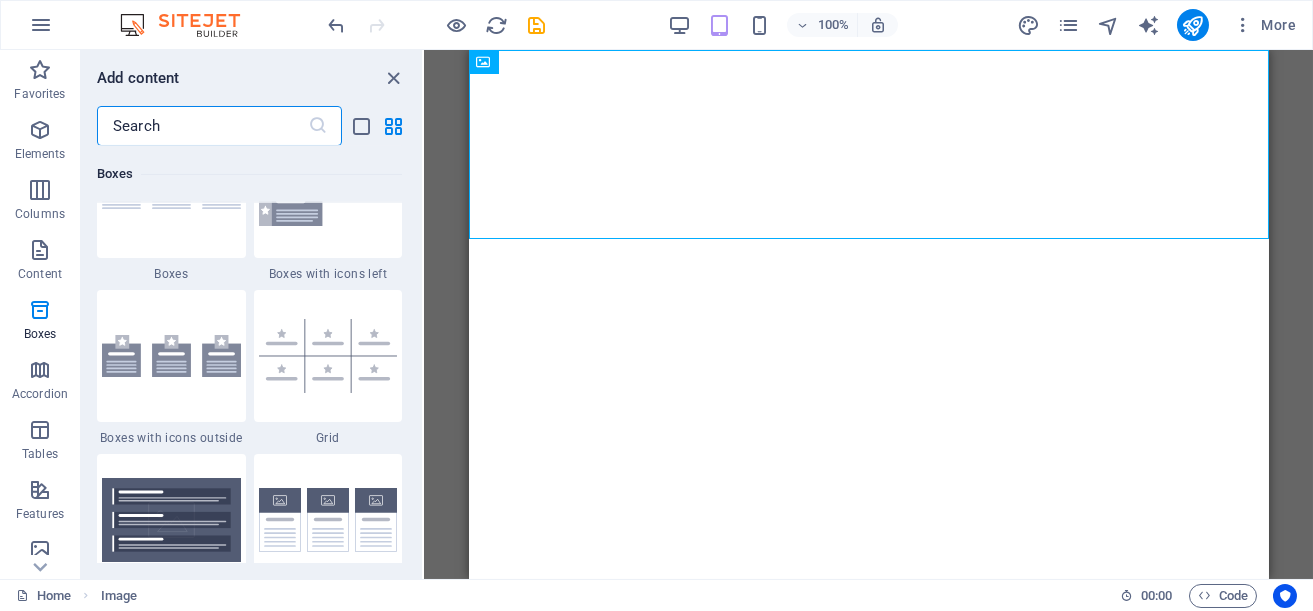scroll, scrollTop: 5761, scrollLeft: 0, axis: vertical 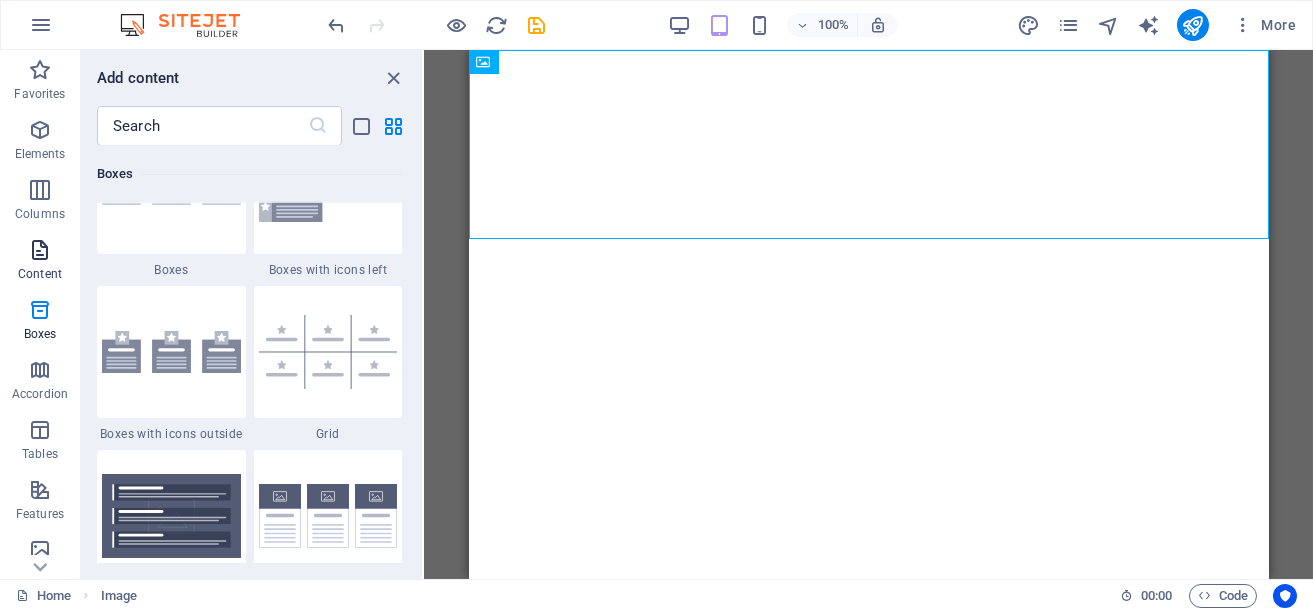 click at bounding box center [40, 250] 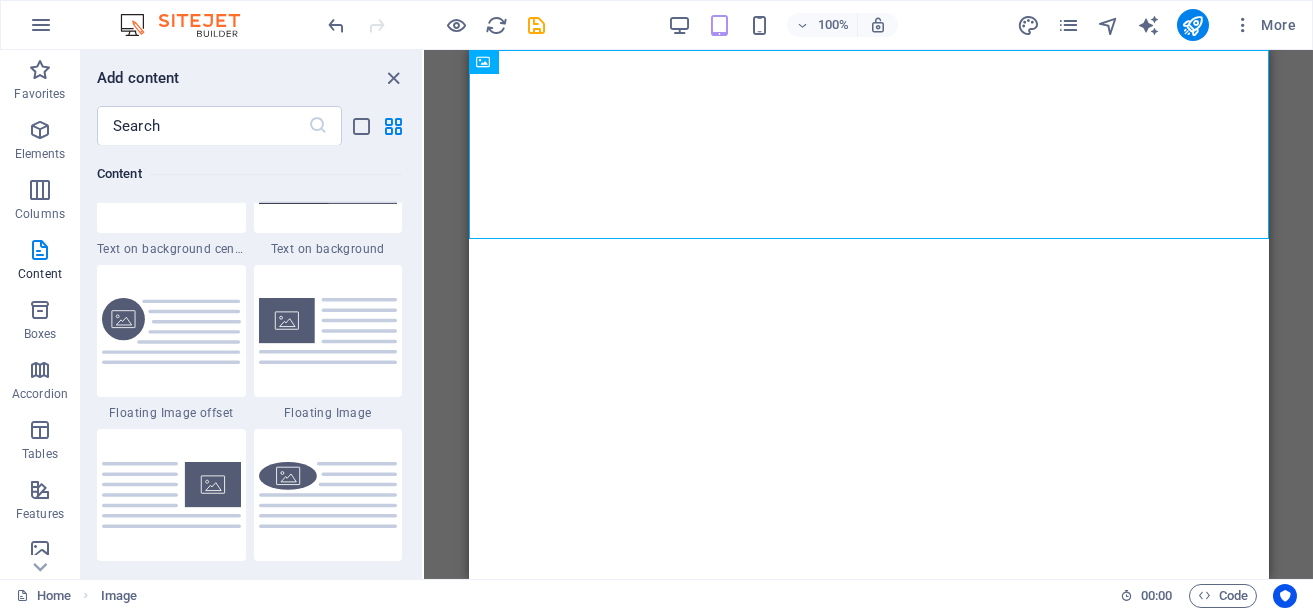 scroll, scrollTop: 4258, scrollLeft: 0, axis: vertical 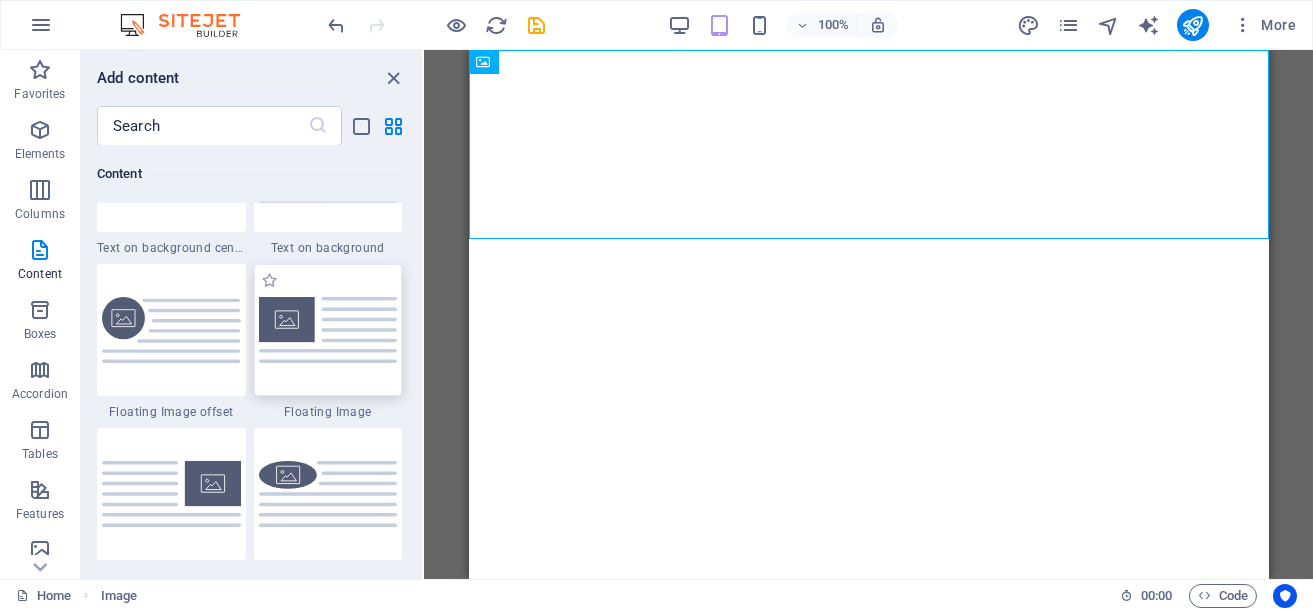 click at bounding box center (328, 329) 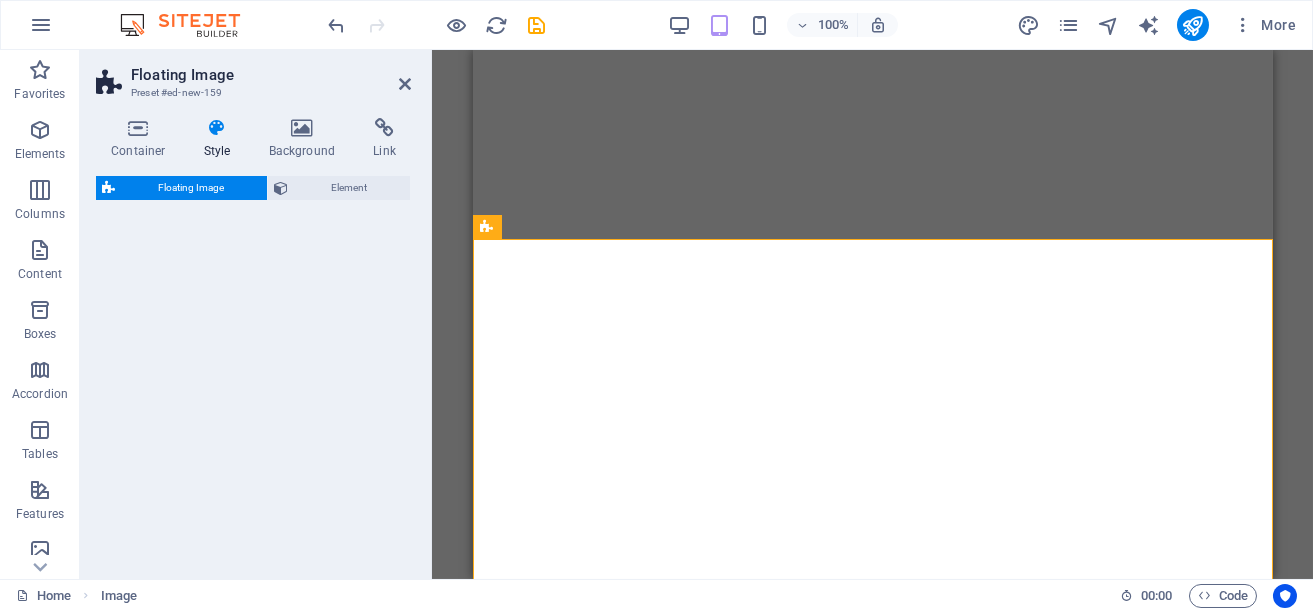 select on "%" 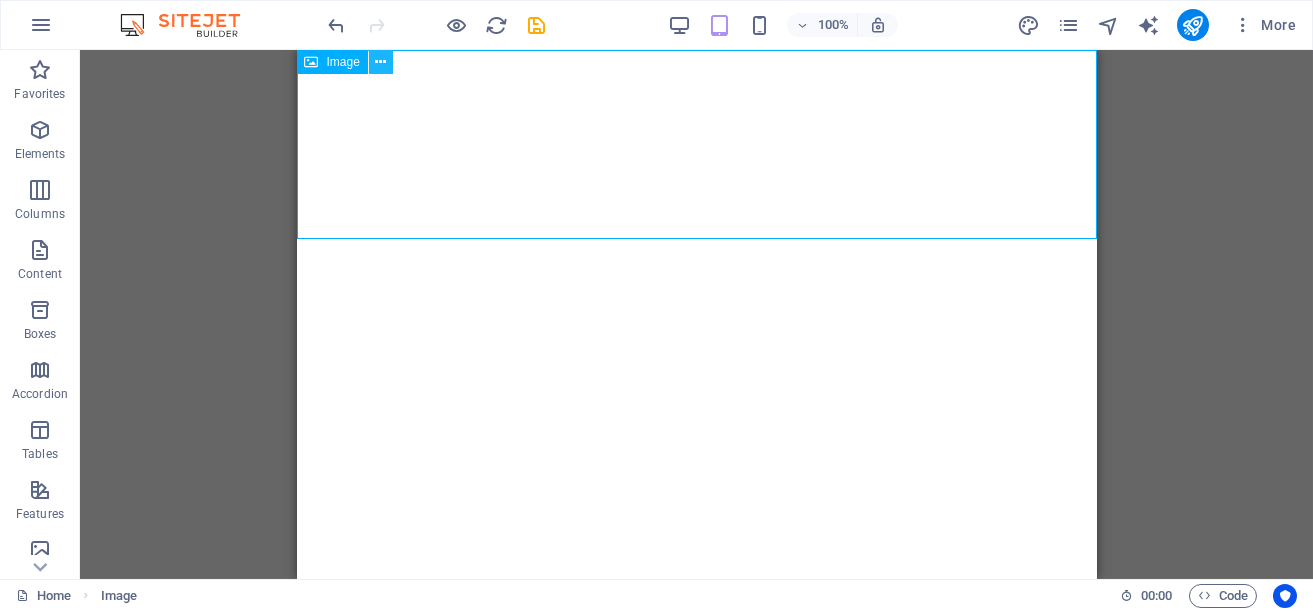 click at bounding box center (380, 62) 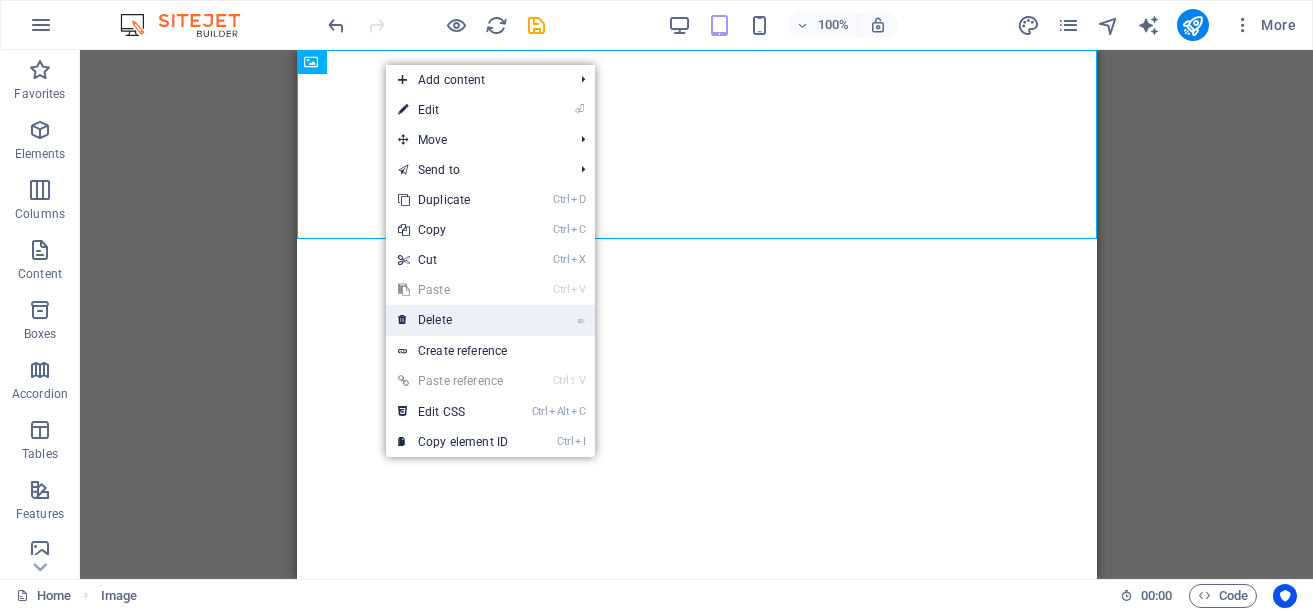 click on "⌦  Delete" at bounding box center (453, 320) 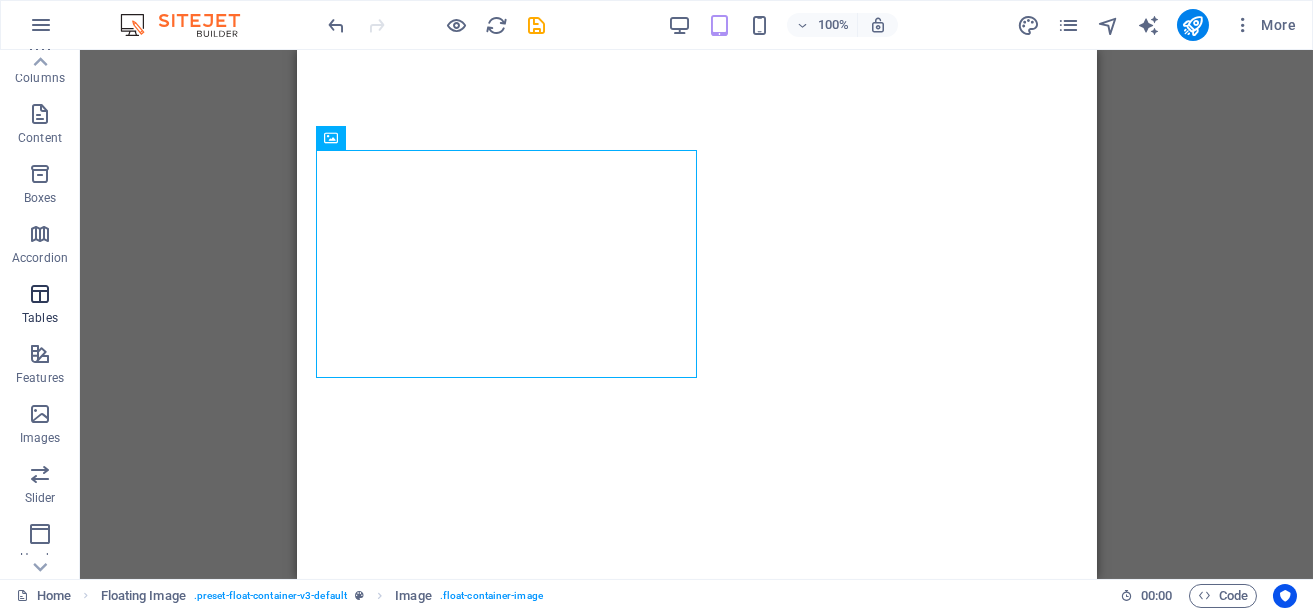 scroll, scrollTop: 145, scrollLeft: 0, axis: vertical 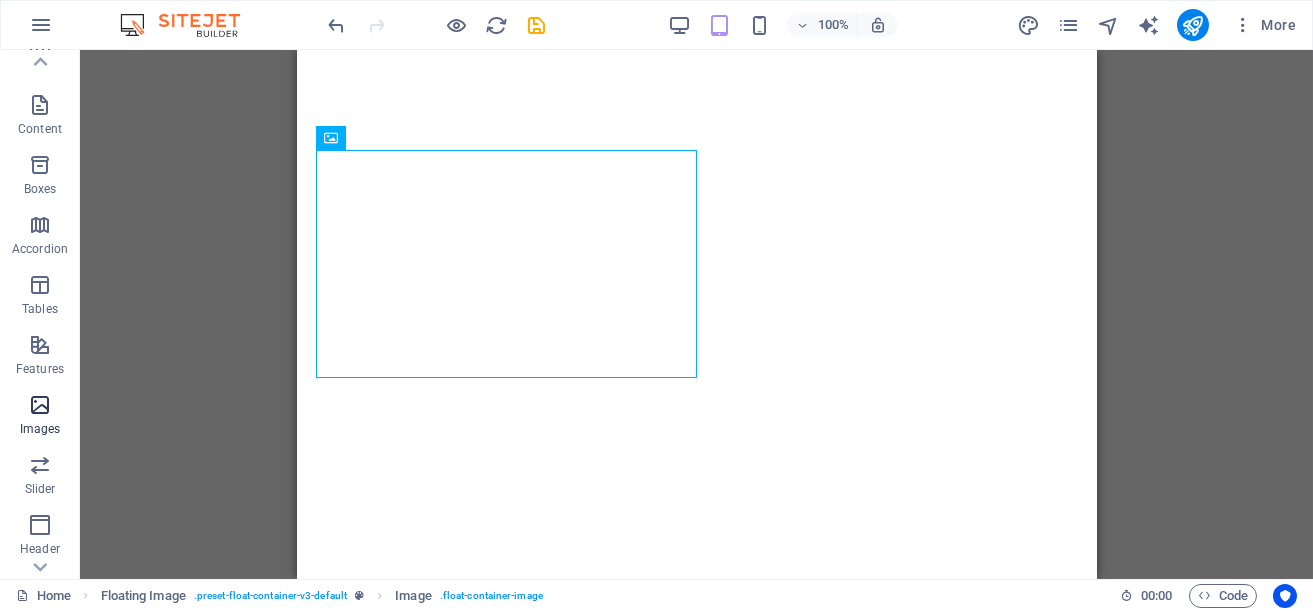 click at bounding box center (40, 405) 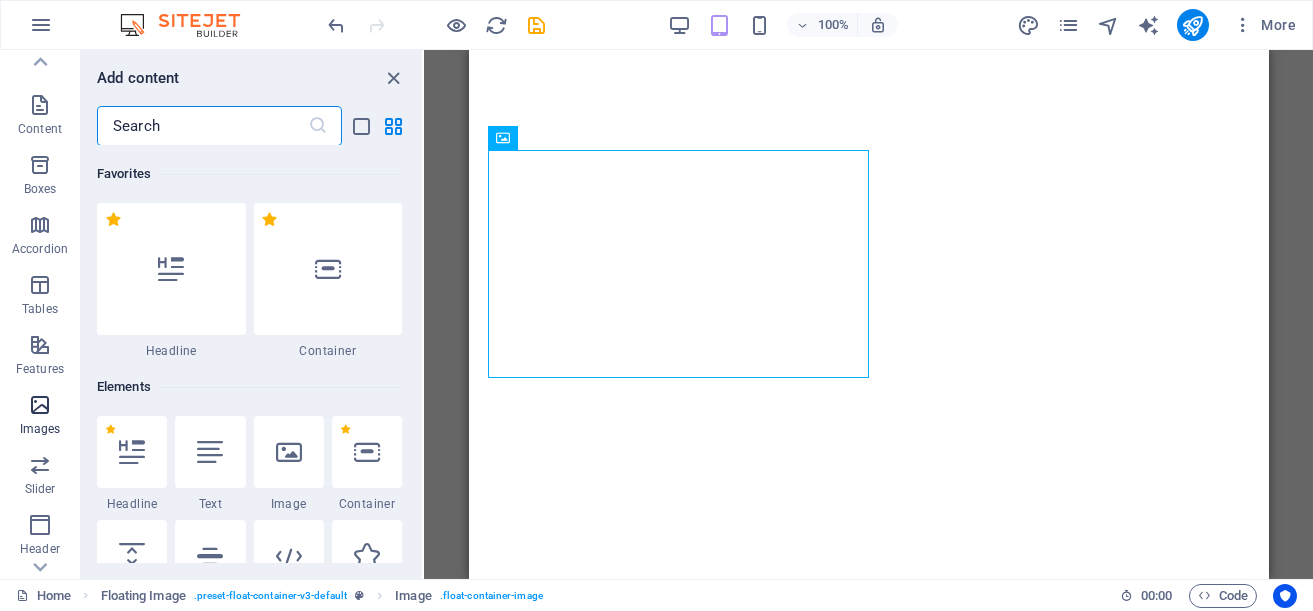 scroll, scrollTop: 10139, scrollLeft: 0, axis: vertical 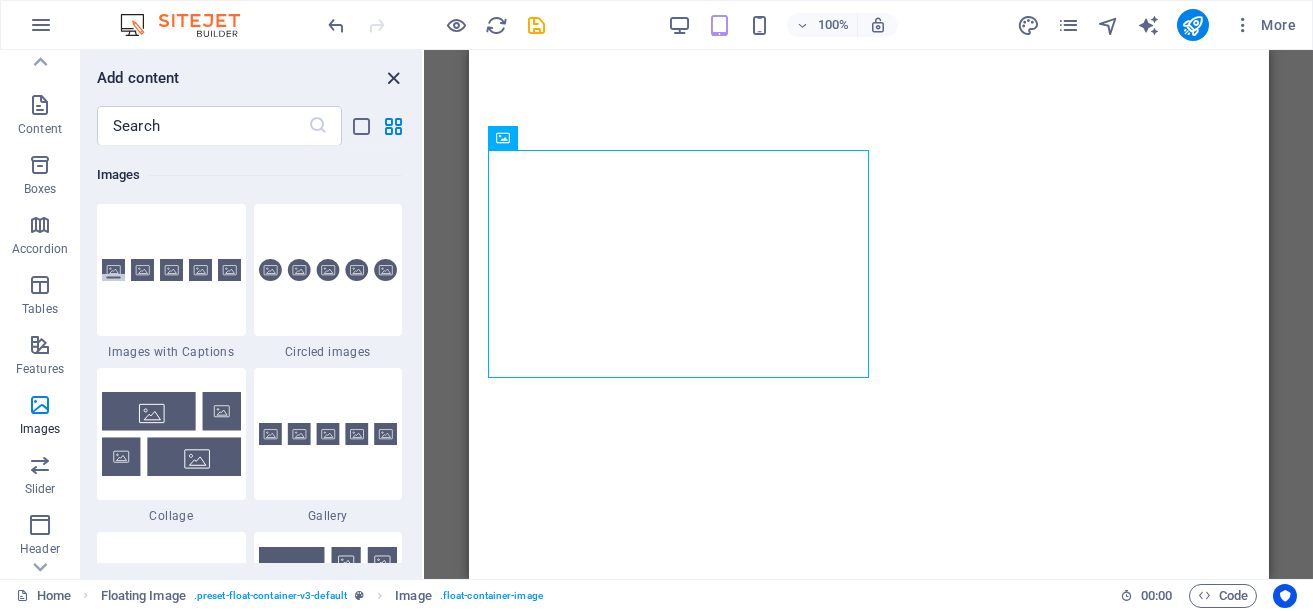 click at bounding box center [394, 78] 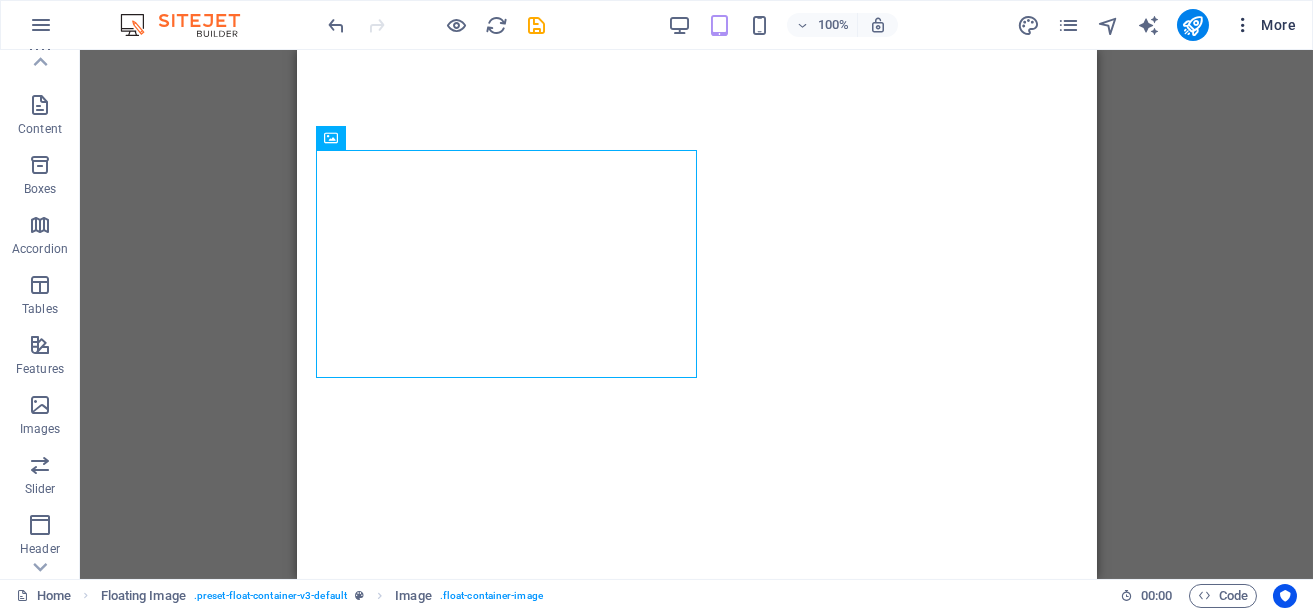 click at bounding box center (1243, 25) 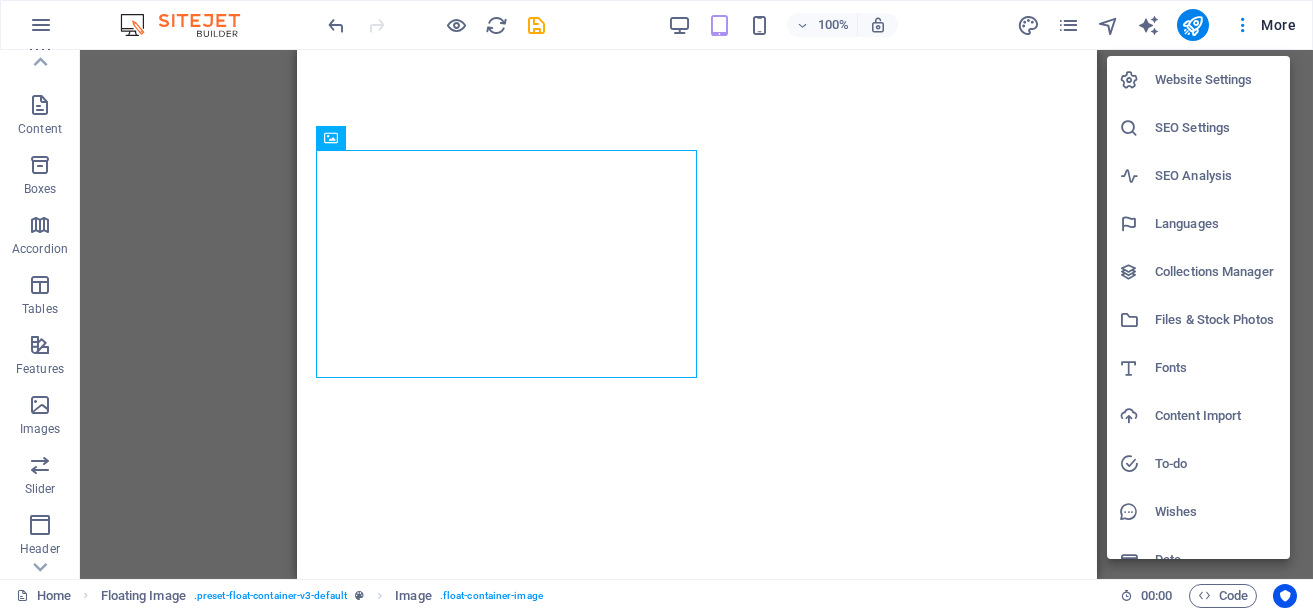click on "Files & Stock Photos" at bounding box center [1216, 320] 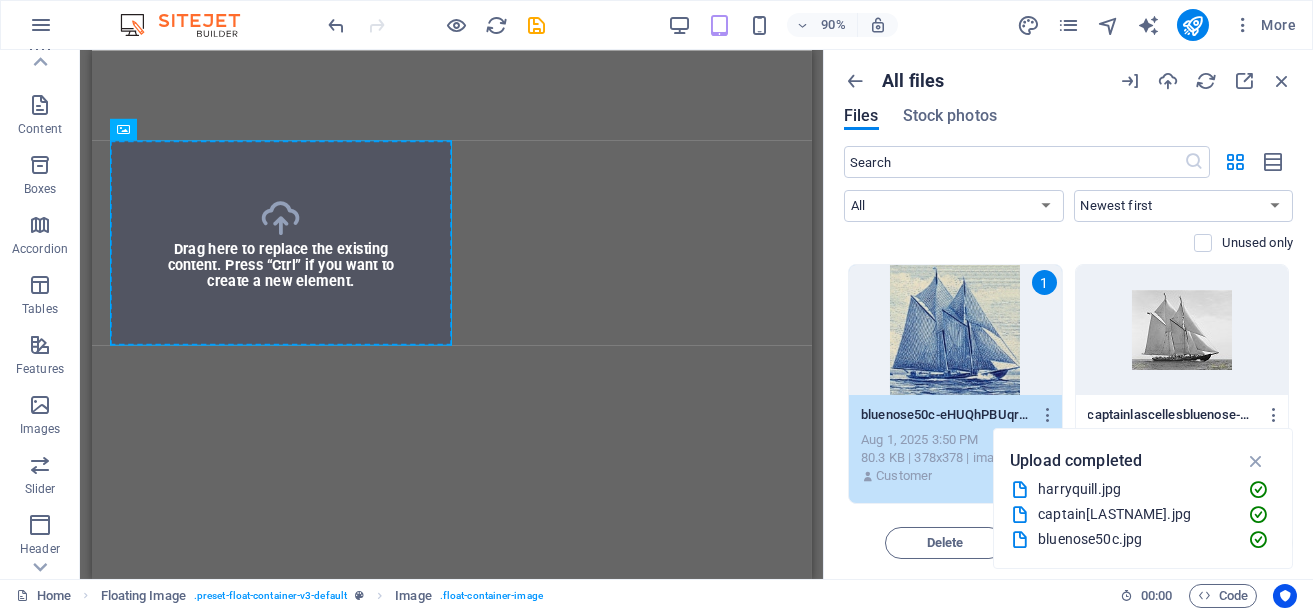 select on "%" 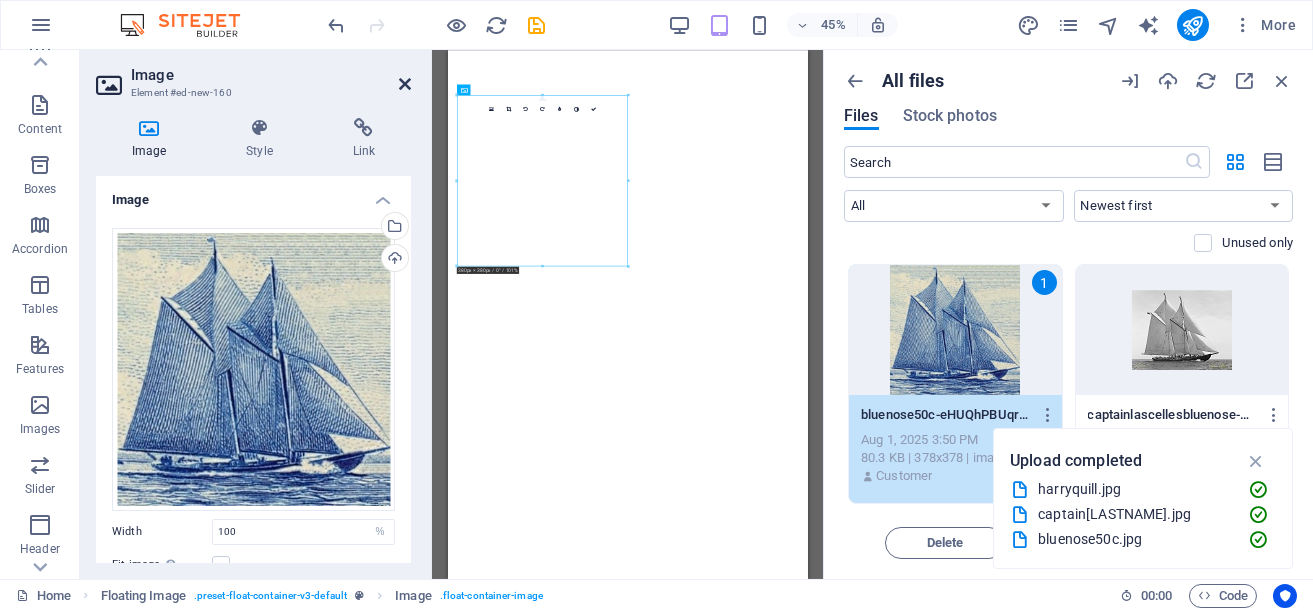 click at bounding box center [405, 84] 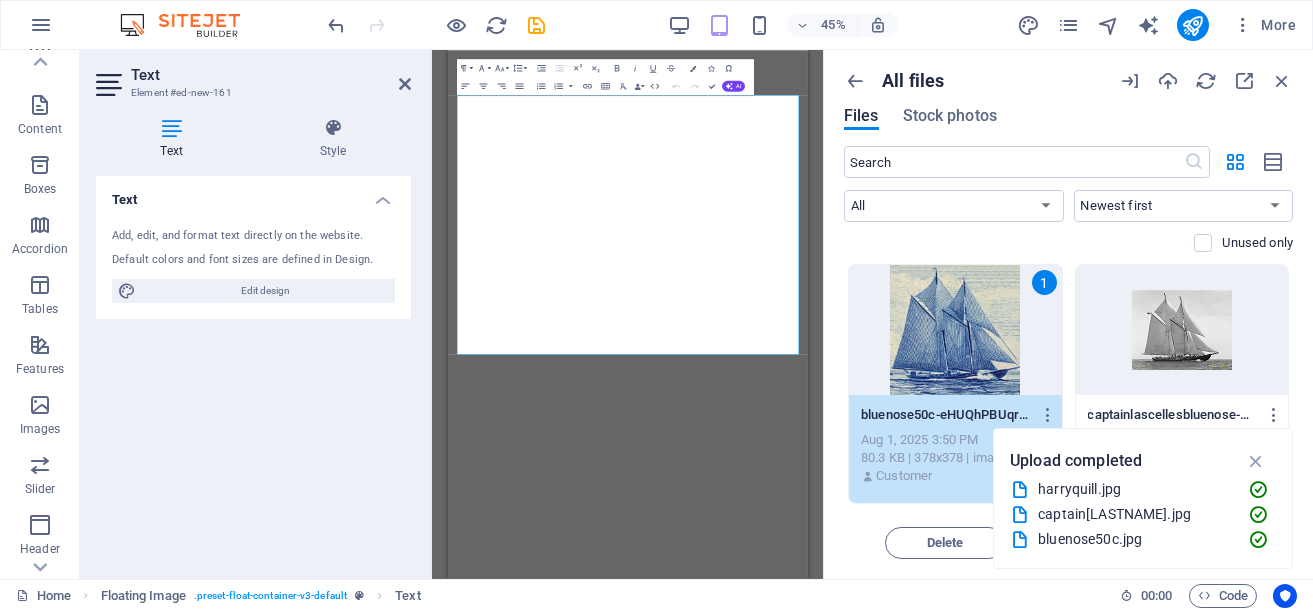 click on "Add, edit, and format text directly on the website. Default colors and font sizes are defined in Design. Edit design" at bounding box center [253, 265] 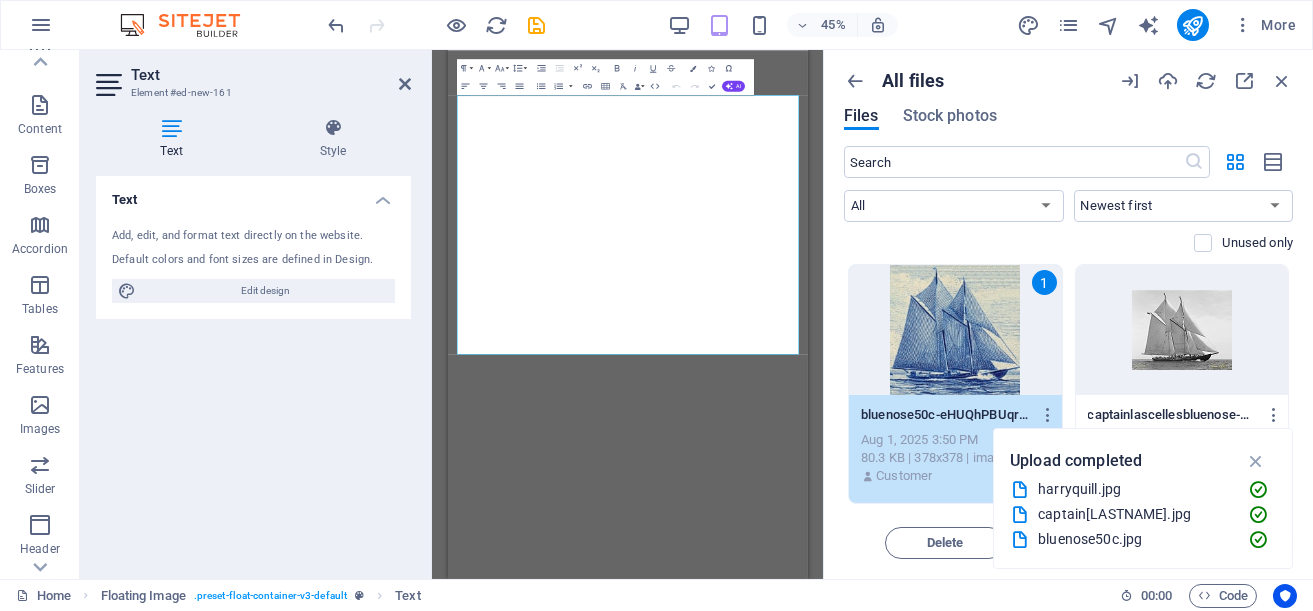 click at bounding box center (171, 128) 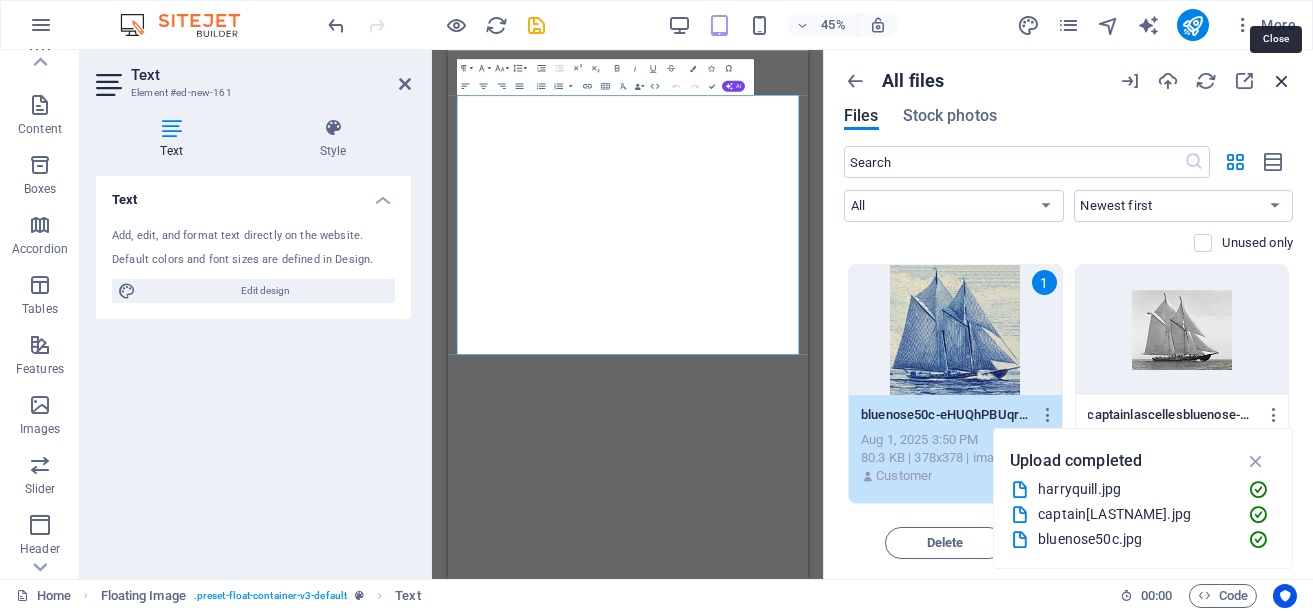 click at bounding box center [1282, 81] 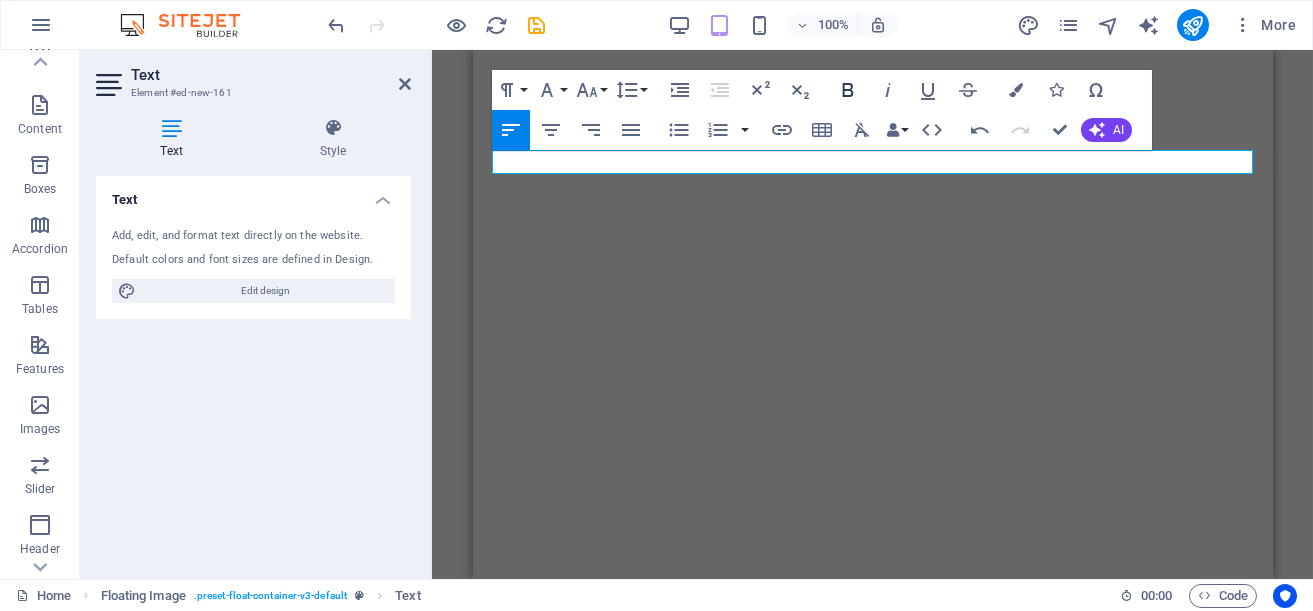 click 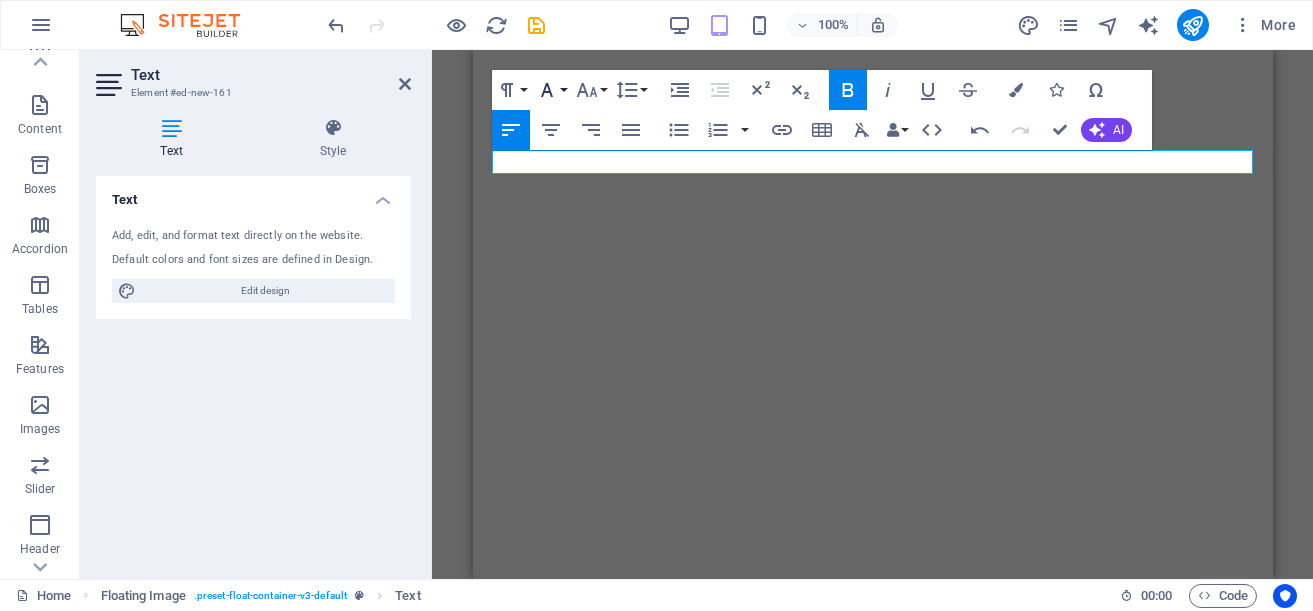 click on "Font Family" at bounding box center [551, 90] 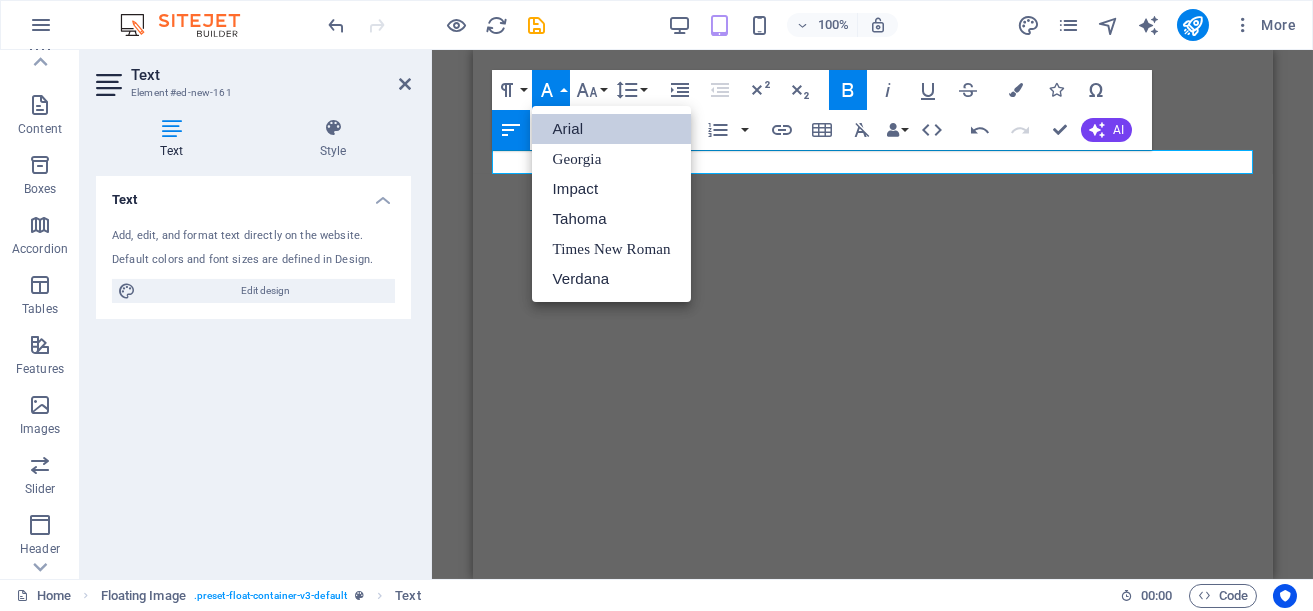 scroll, scrollTop: 0, scrollLeft: 0, axis: both 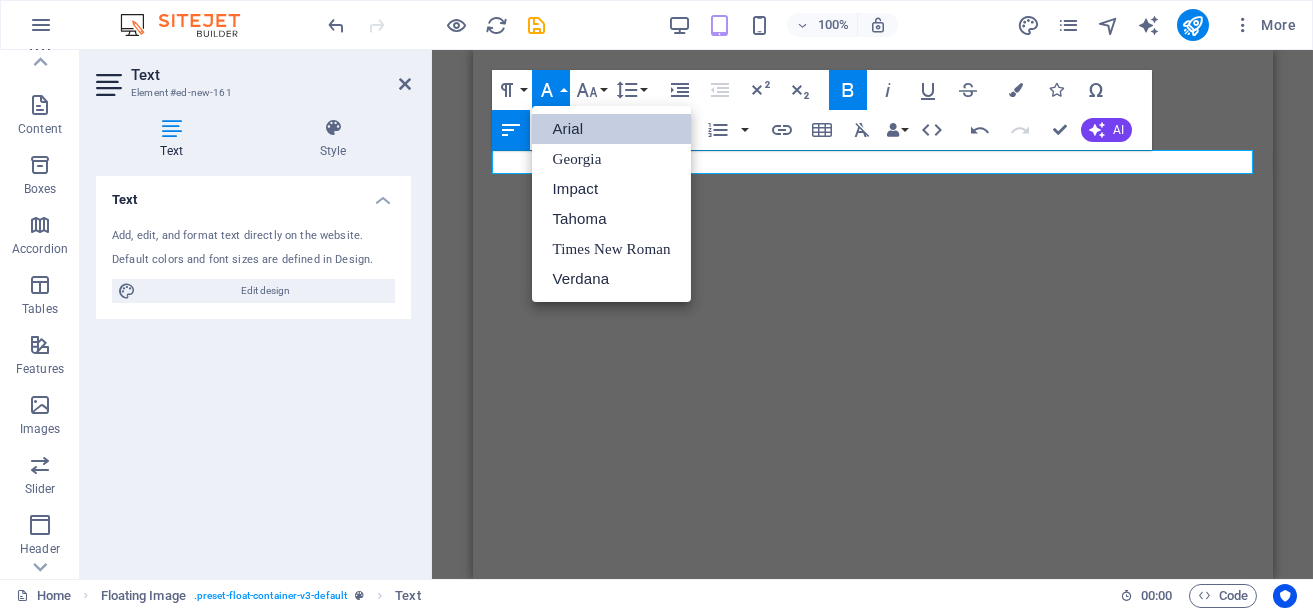 click on "Arial" at bounding box center [611, 129] 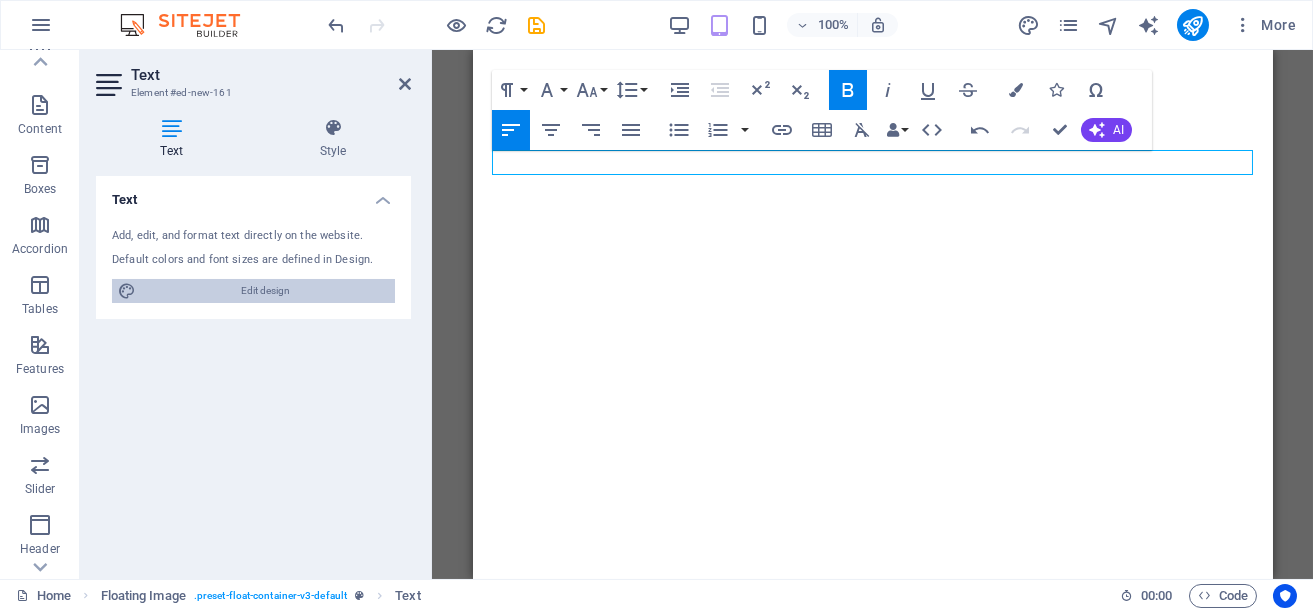 click on "Edit design" at bounding box center [265, 291] 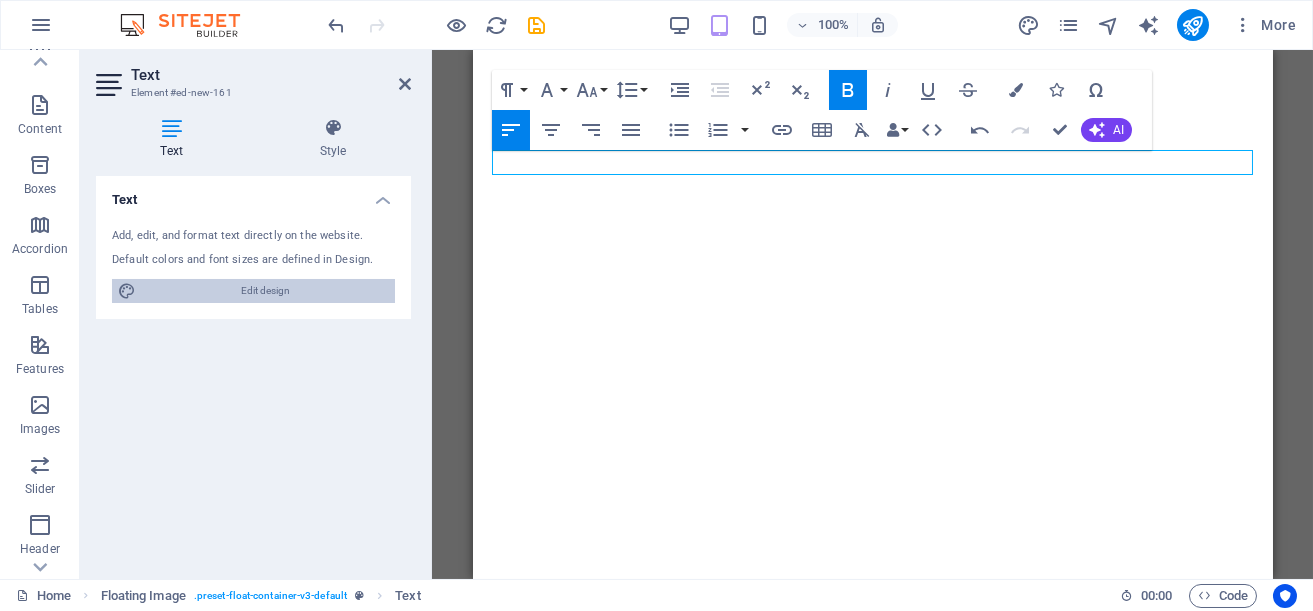 select on "px" 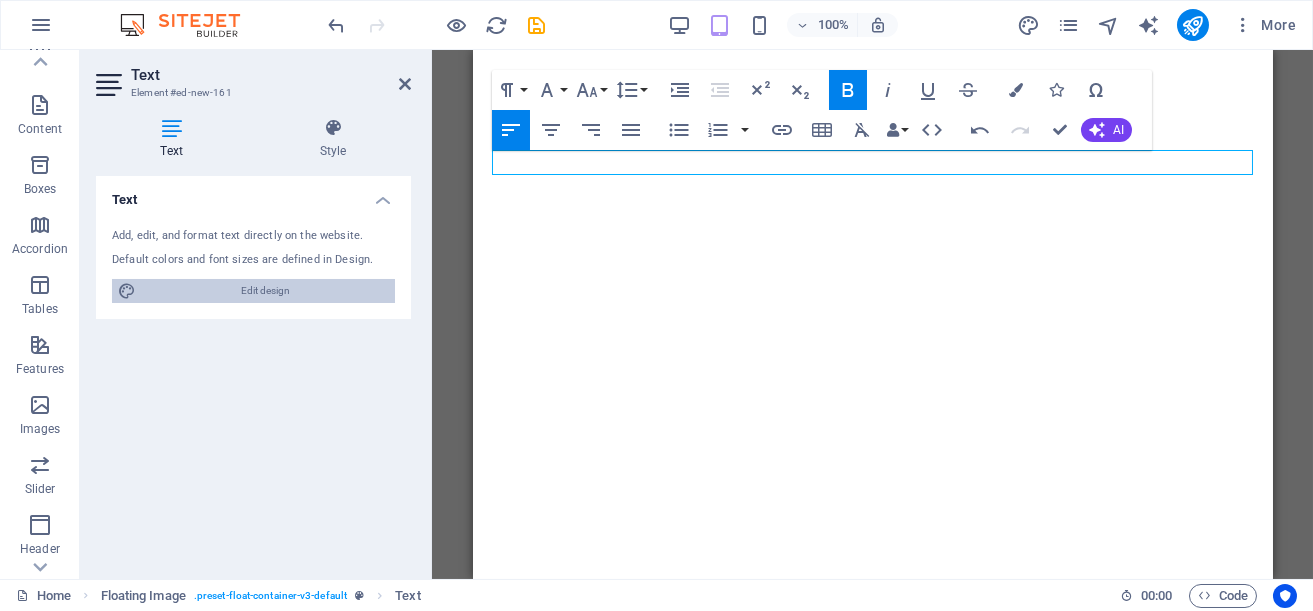 select on "px" 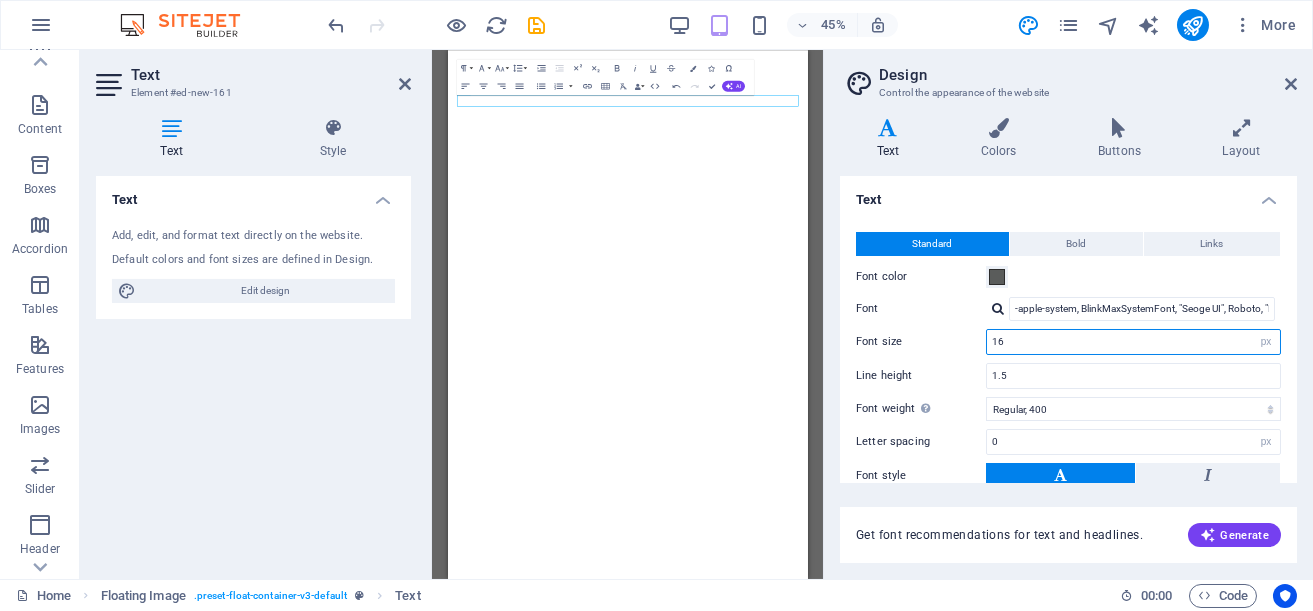 drag, startPoint x: 1049, startPoint y: 342, endPoint x: 978, endPoint y: 340, distance: 71.02816 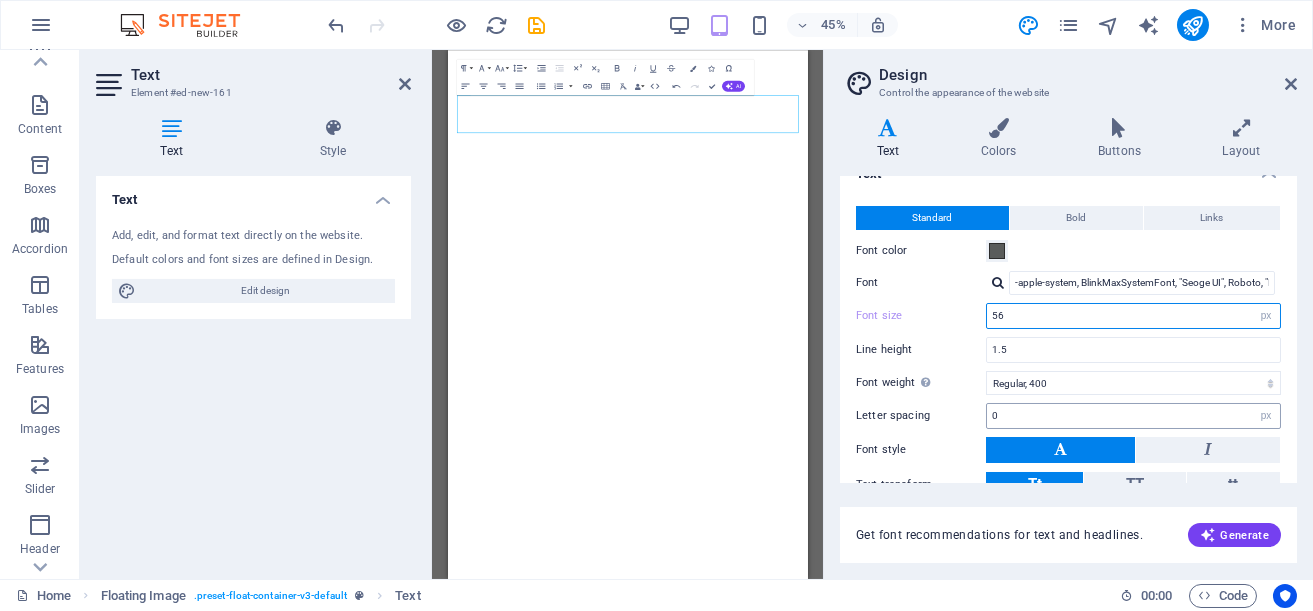 scroll, scrollTop: 0, scrollLeft: 0, axis: both 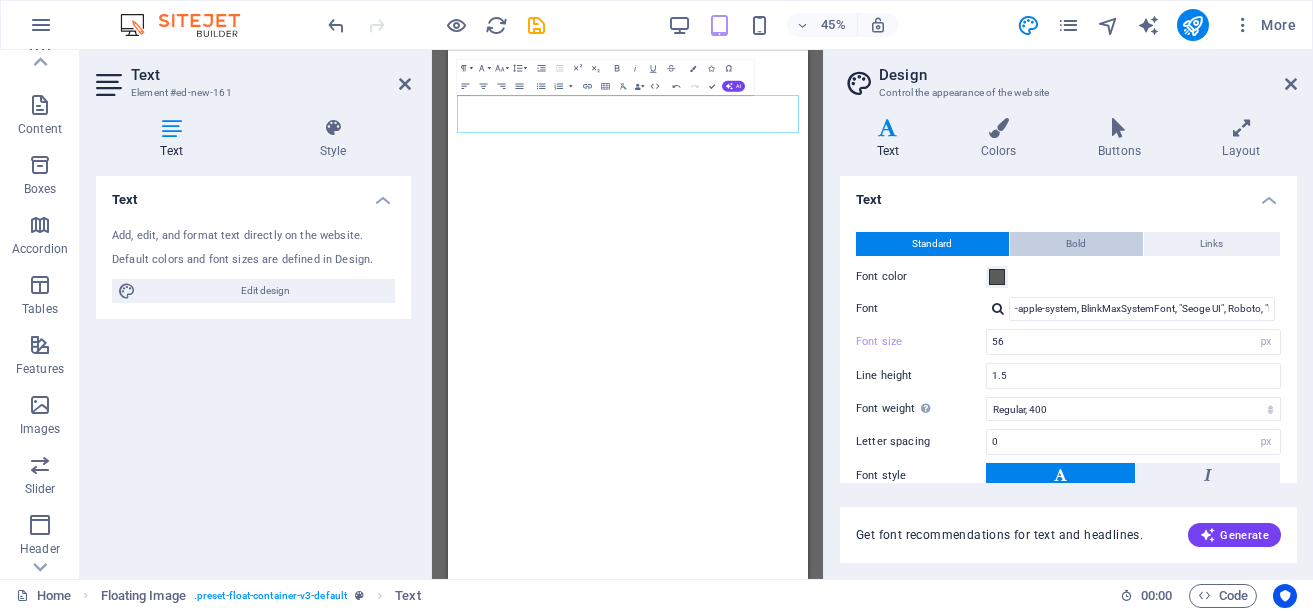 click on "Bold" at bounding box center (1077, 244) 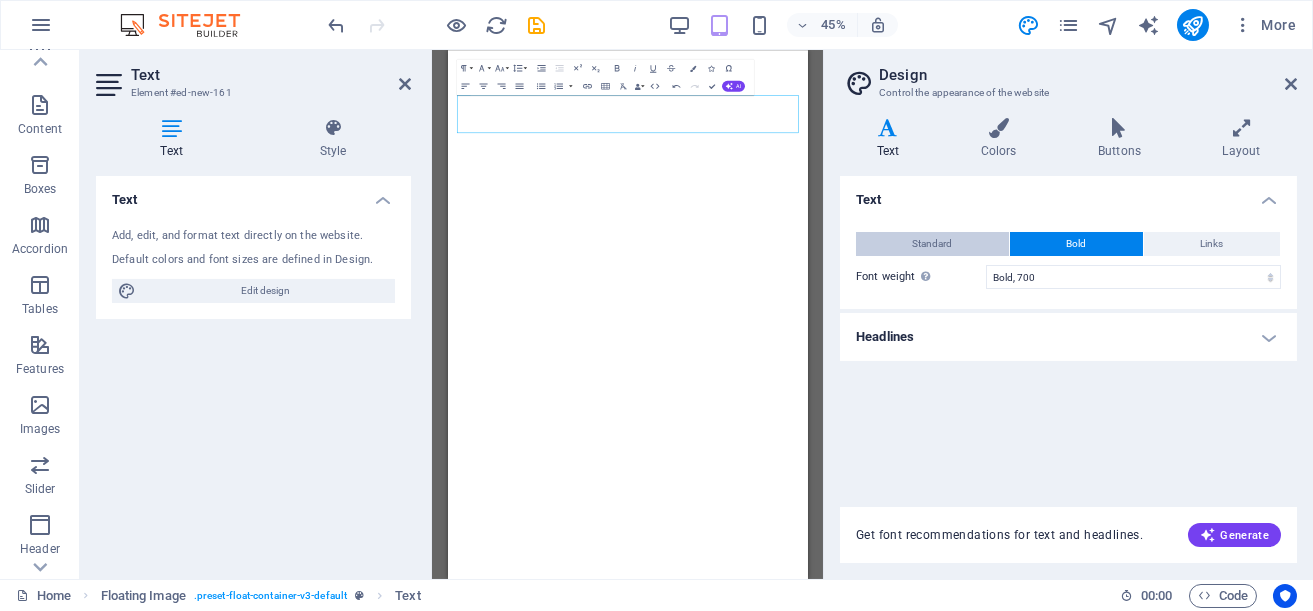 click on "Standard" at bounding box center (933, 244) 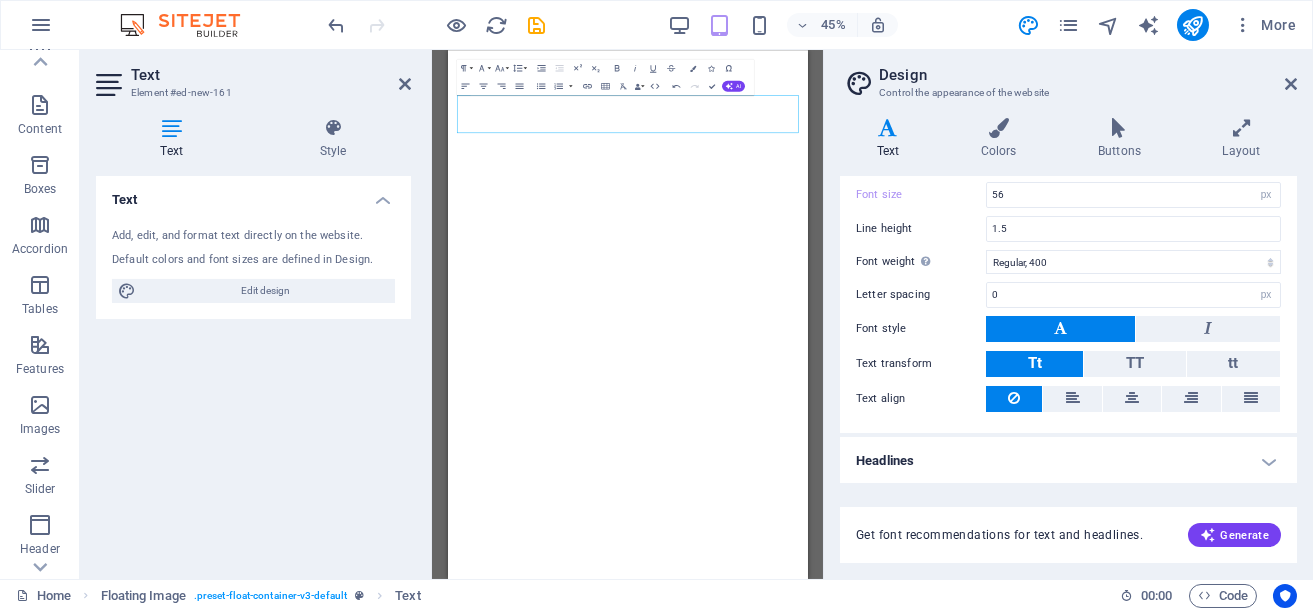 scroll, scrollTop: 148, scrollLeft: 0, axis: vertical 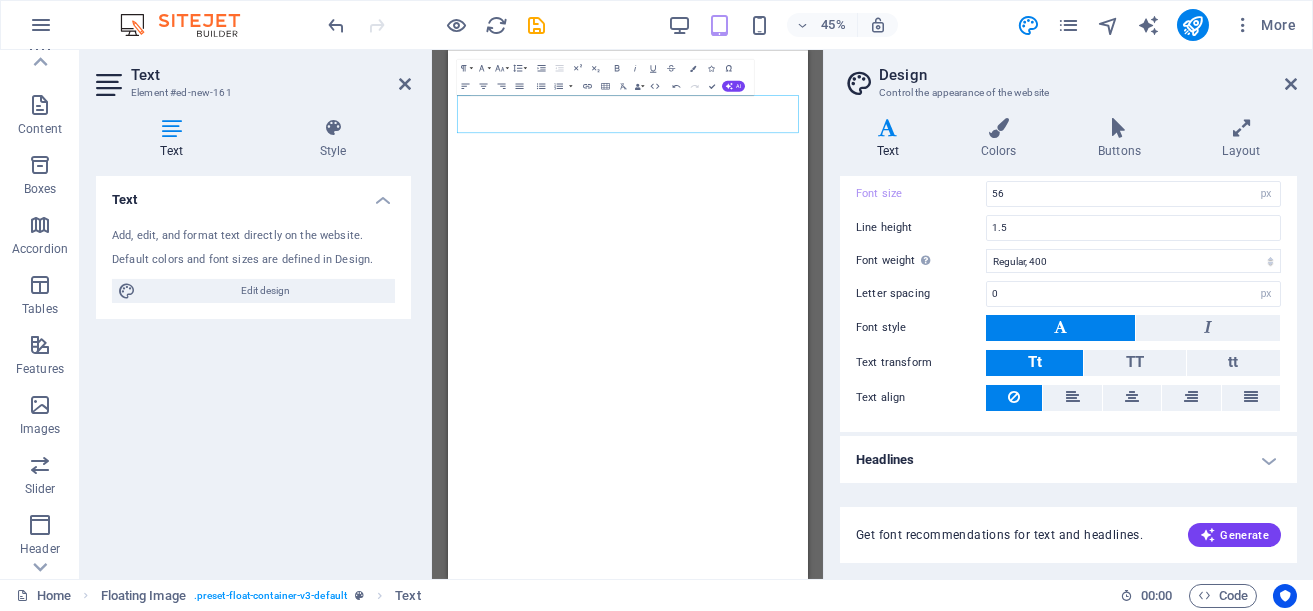 click on "Headlines" at bounding box center [1068, 460] 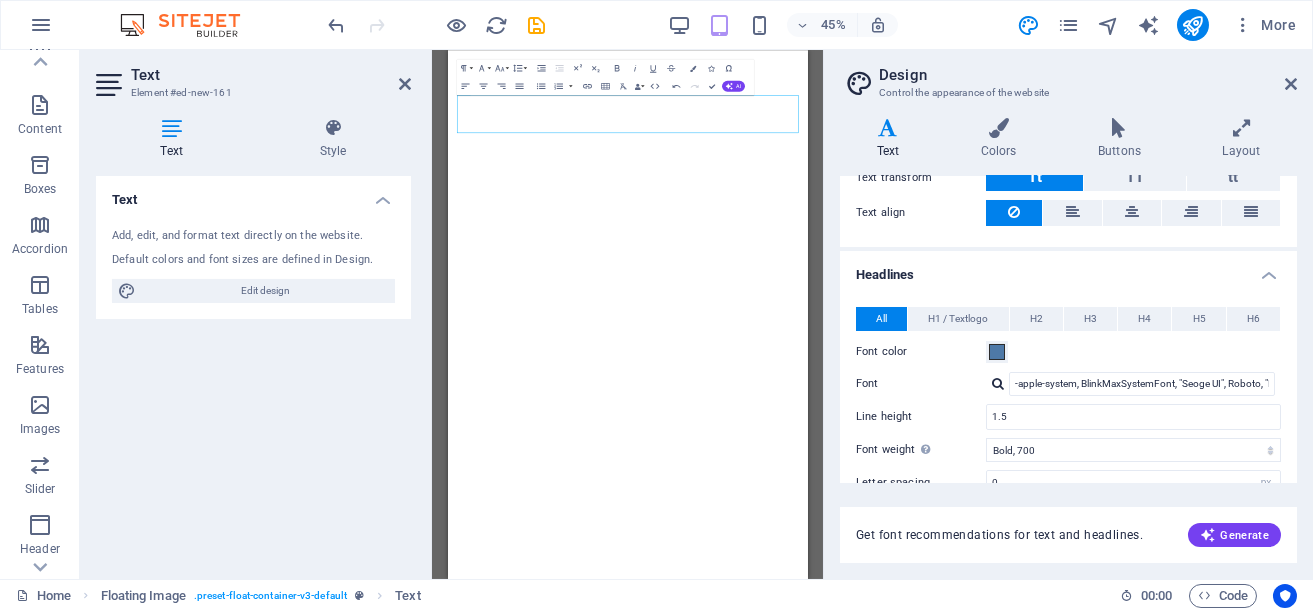 scroll, scrollTop: 350, scrollLeft: 0, axis: vertical 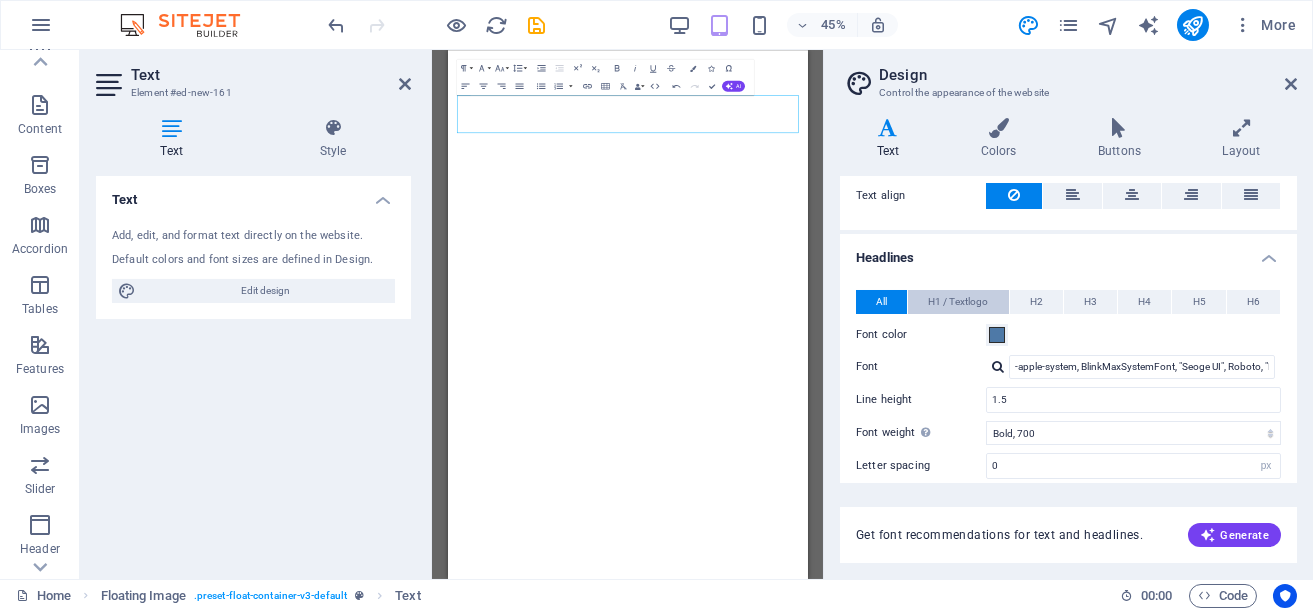click on "H1 / Textlogo" at bounding box center (958, 302) 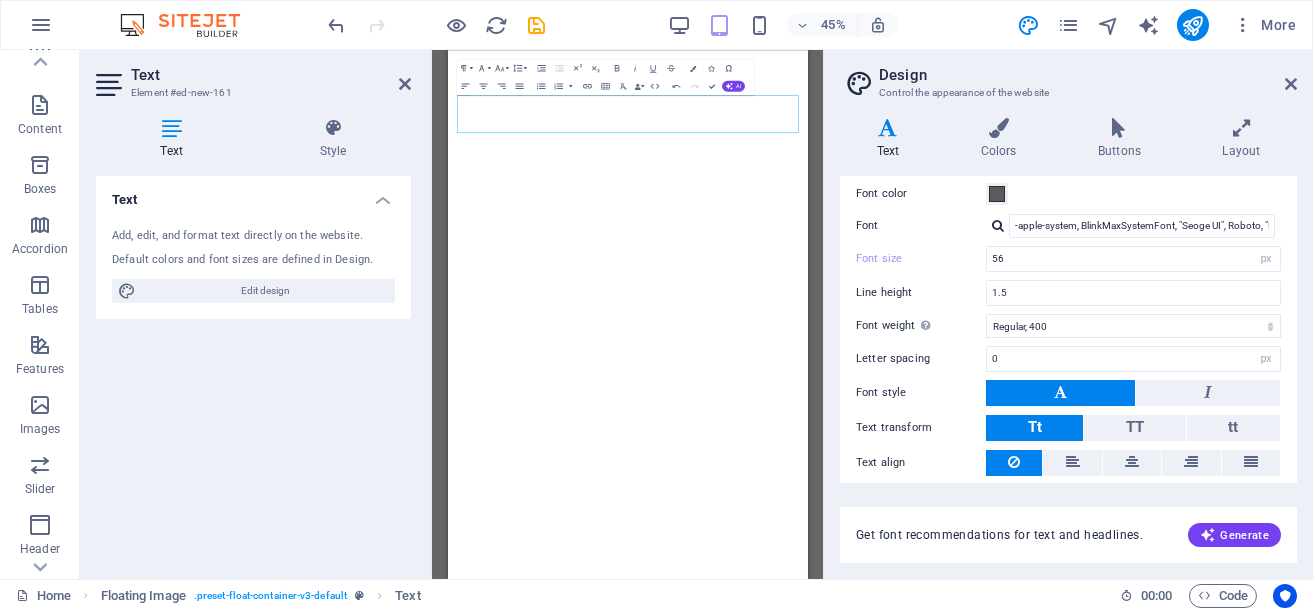 scroll, scrollTop: 0, scrollLeft: 0, axis: both 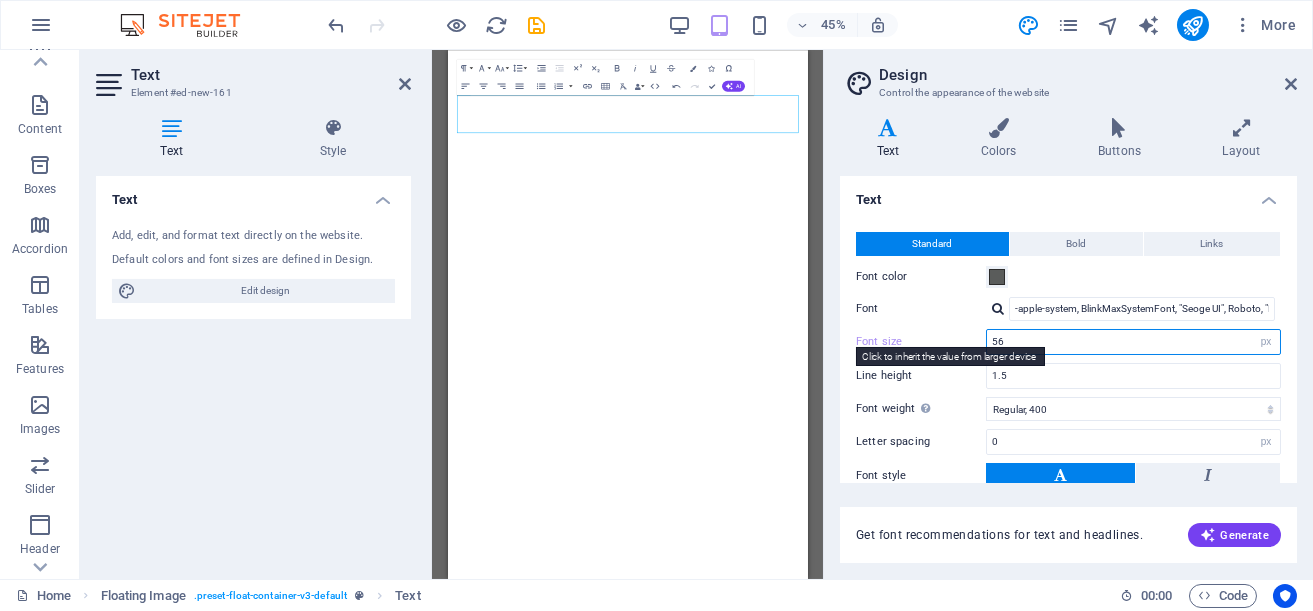 drag, startPoint x: 1014, startPoint y: 343, endPoint x: 971, endPoint y: 343, distance: 43 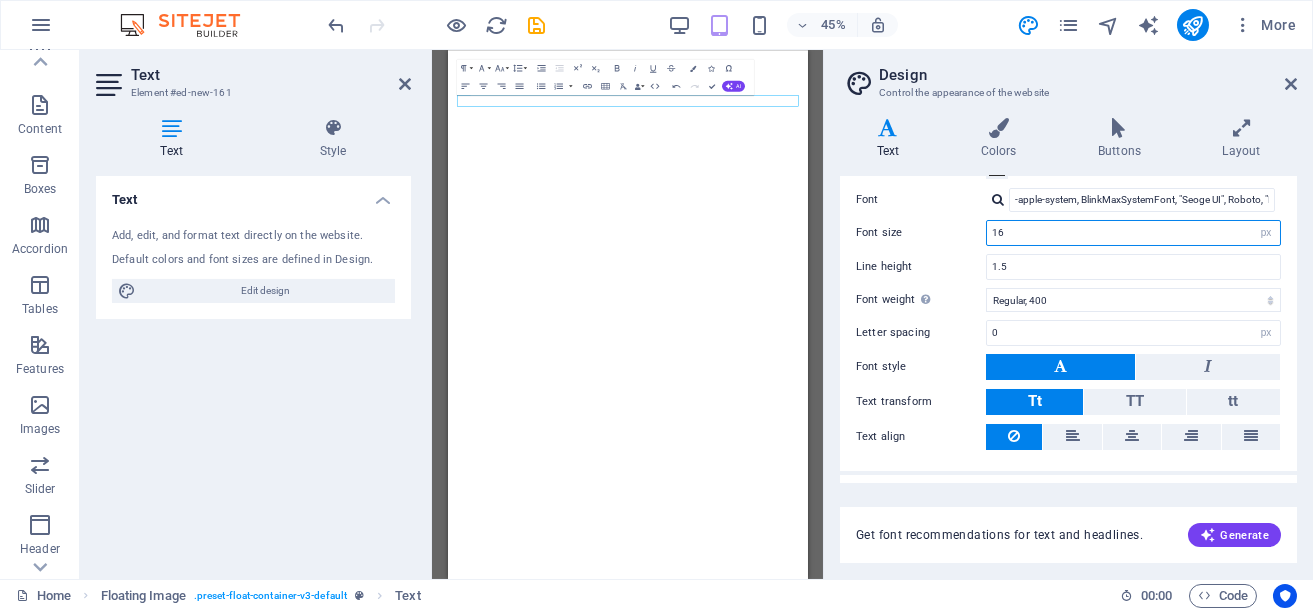 scroll, scrollTop: 0, scrollLeft: 0, axis: both 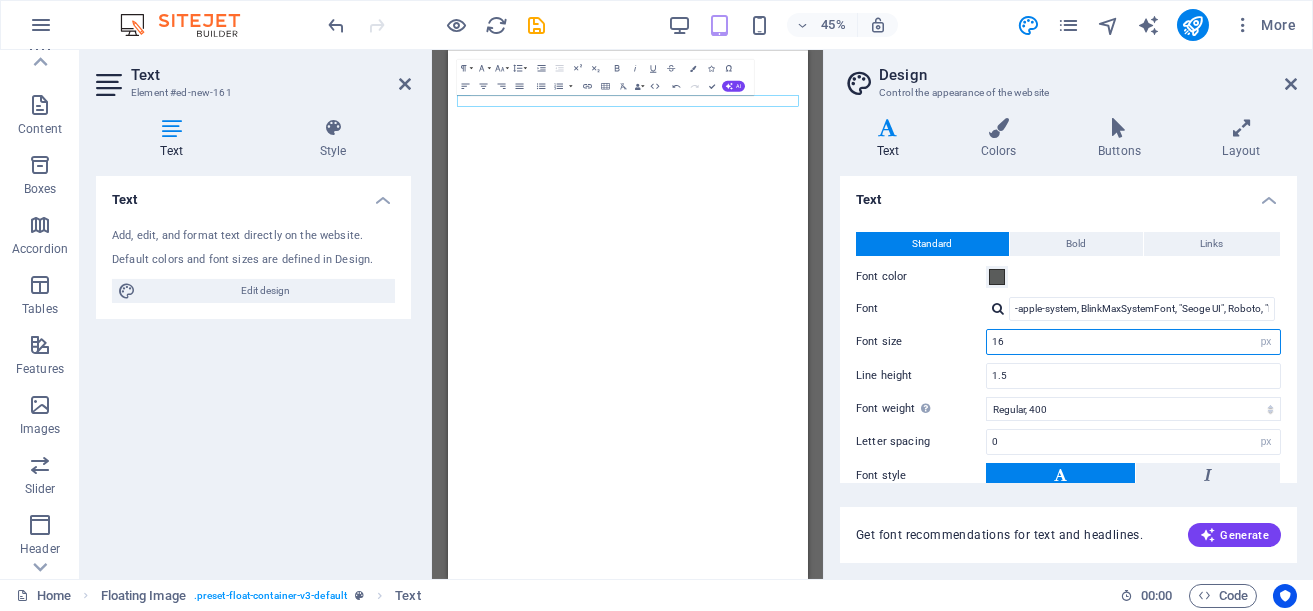 type on "16" 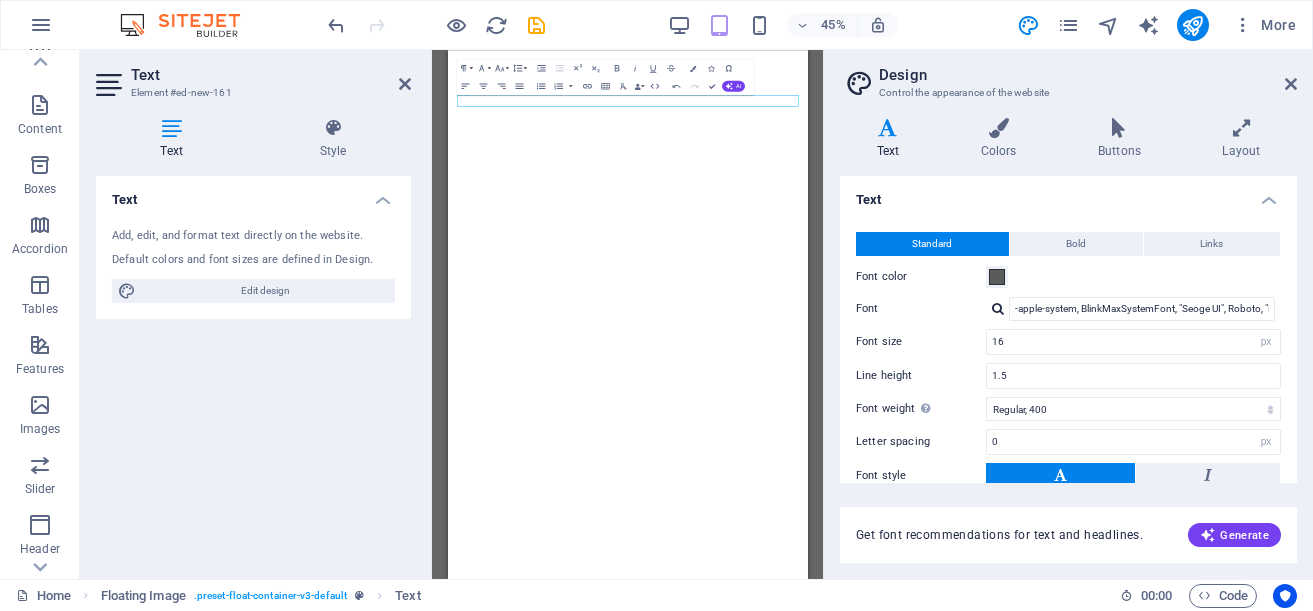 drag, startPoint x: 1297, startPoint y: 203, endPoint x: 1298, endPoint y: 304, distance: 101.00495 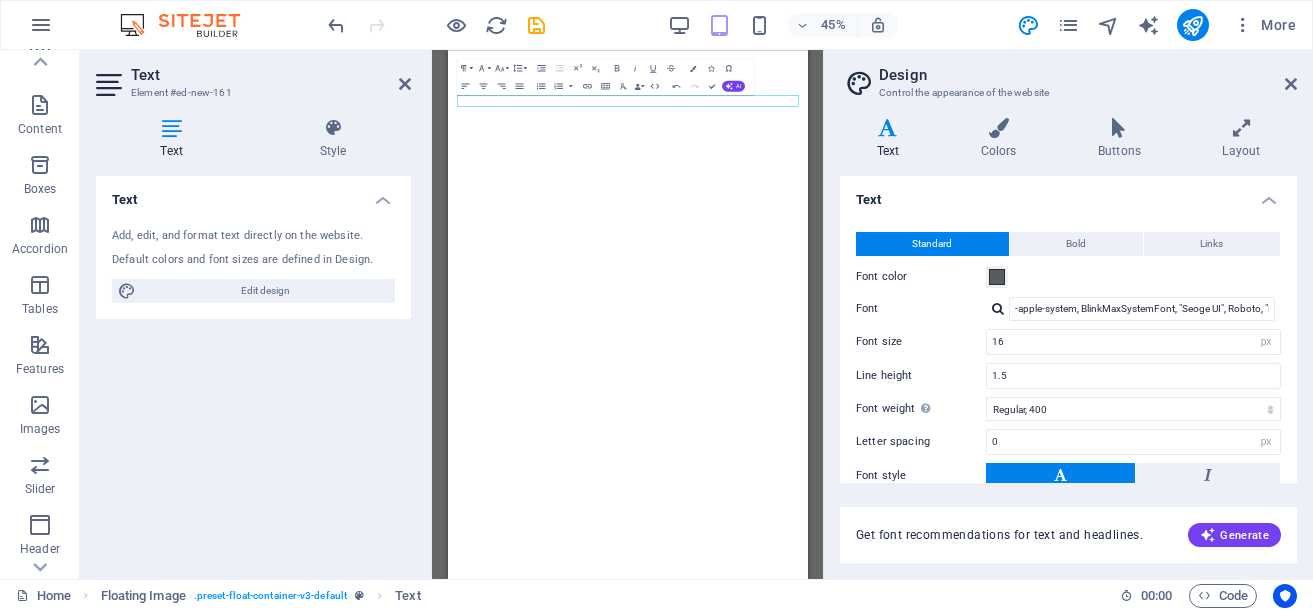drag, startPoint x: 1293, startPoint y: 224, endPoint x: 1282, endPoint y: 464, distance: 240.25195 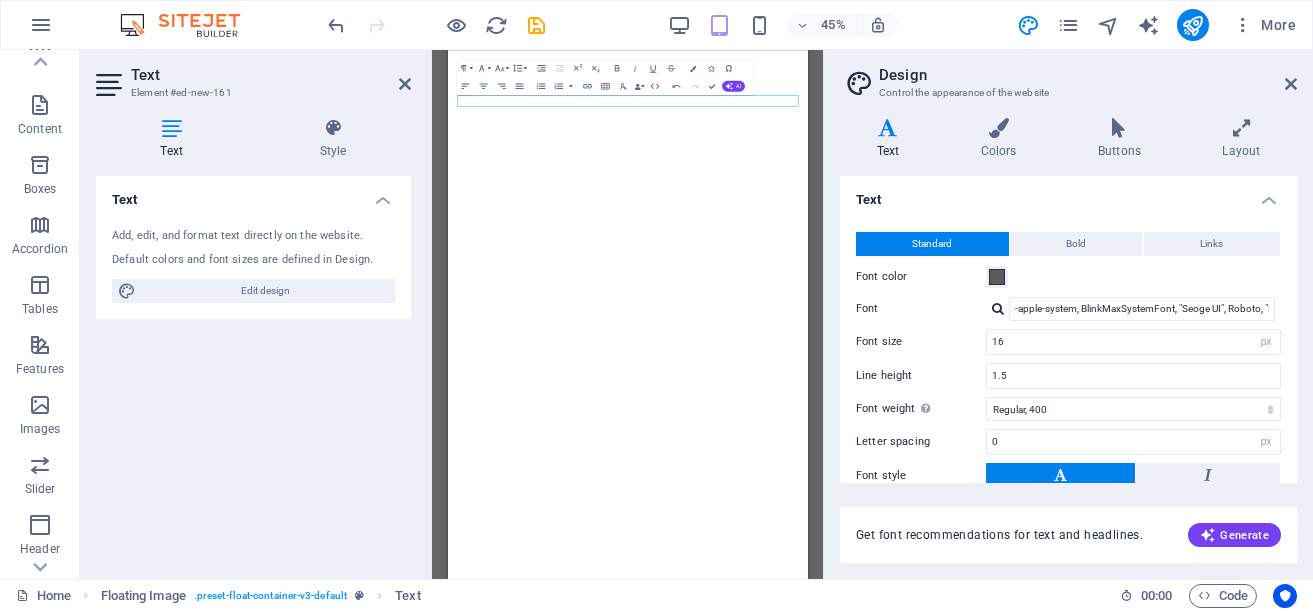 click on "Standard Bold Links Font color Font -apple-system, BlinkMaxSystemFont, "Seoge UI", Roboto, "Helvetica Neue", Arial, sans-serif Font size 16 rem px Line height 1.5 Font weight To display the font weight correctly, it may need to be enabled.  Manage Fonts Thin, 100 Extra-light, 200 Light, 300 Regular, 400 Medium, 500 Semi-bold, 600 Bold, 700 Extra-bold, 800 Black, 900 Letter spacing 0 rem px Font style Text transform Tt TT tt Text align Font weight To display the font weight correctly, it may need to be enabled.  Manage Fonts Thin, 100 Extra-light, 200 Light, 300 Regular, 400 Medium, 500 Semi-bold, 600 Bold, 700 Extra-bold, 800 Black, 900 Default Hover / Active Font color Font color Decoration None Decoration None Transition duration 0.3 s Transition function Ease Ease In Ease Out Ease In/Ease Out Linear" at bounding box center (1068, 396) 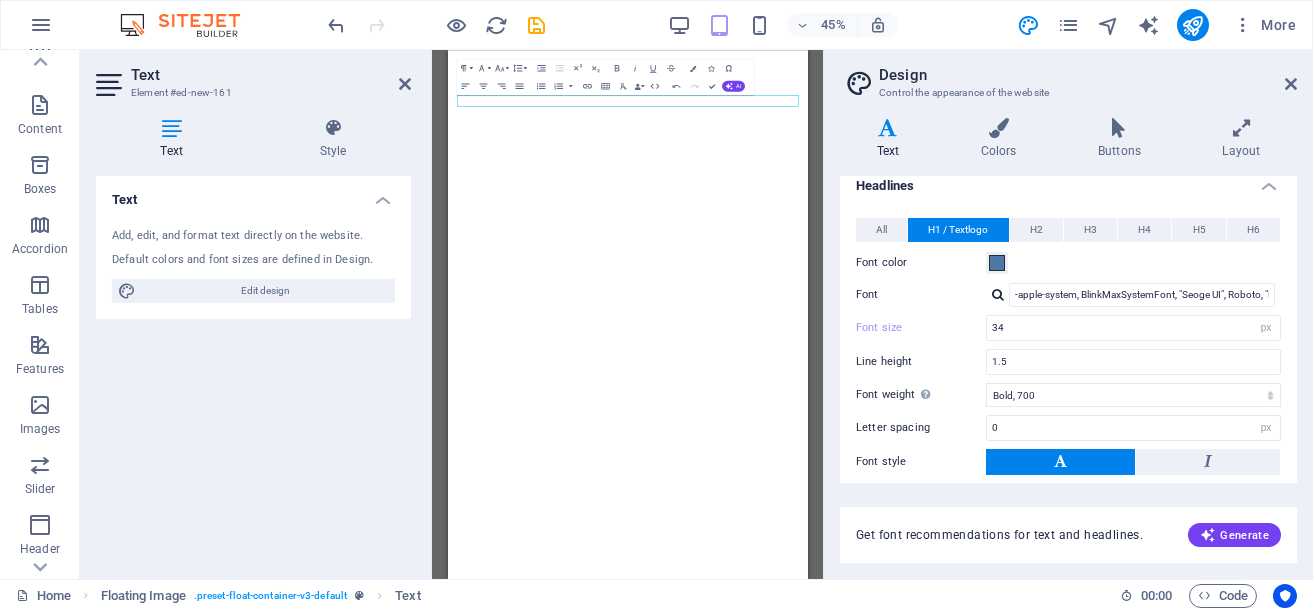 scroll, scrollTop: 395, scrollLeft: 0, axis: vertical 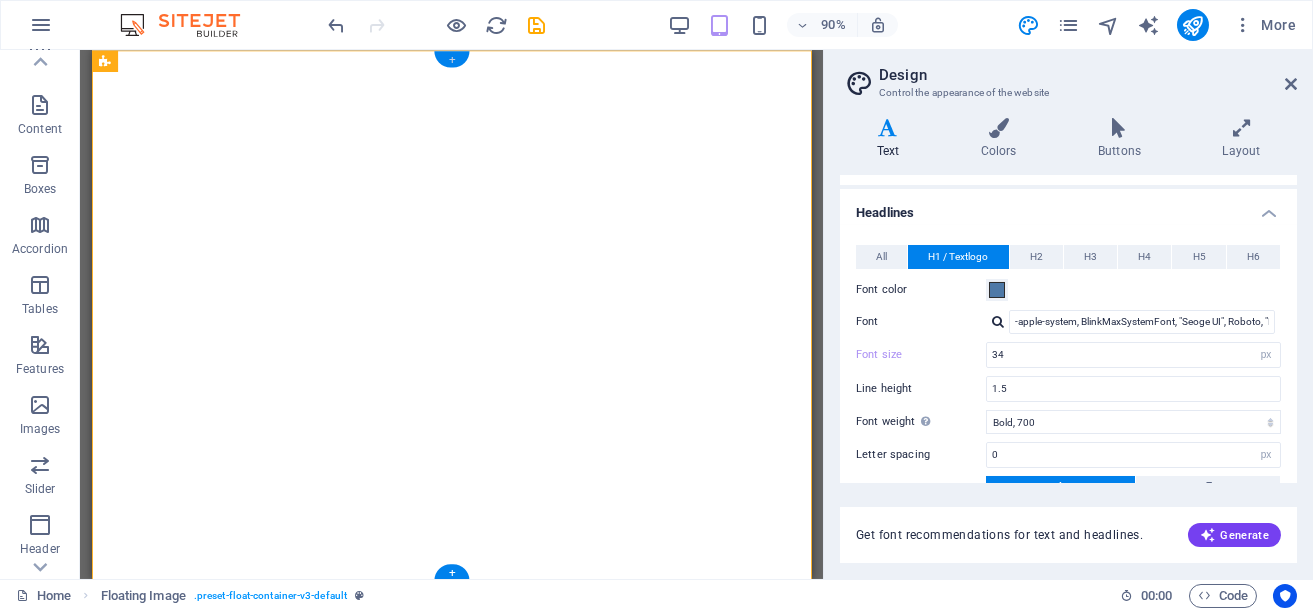 click on "+" at bounding box center [451, 59] 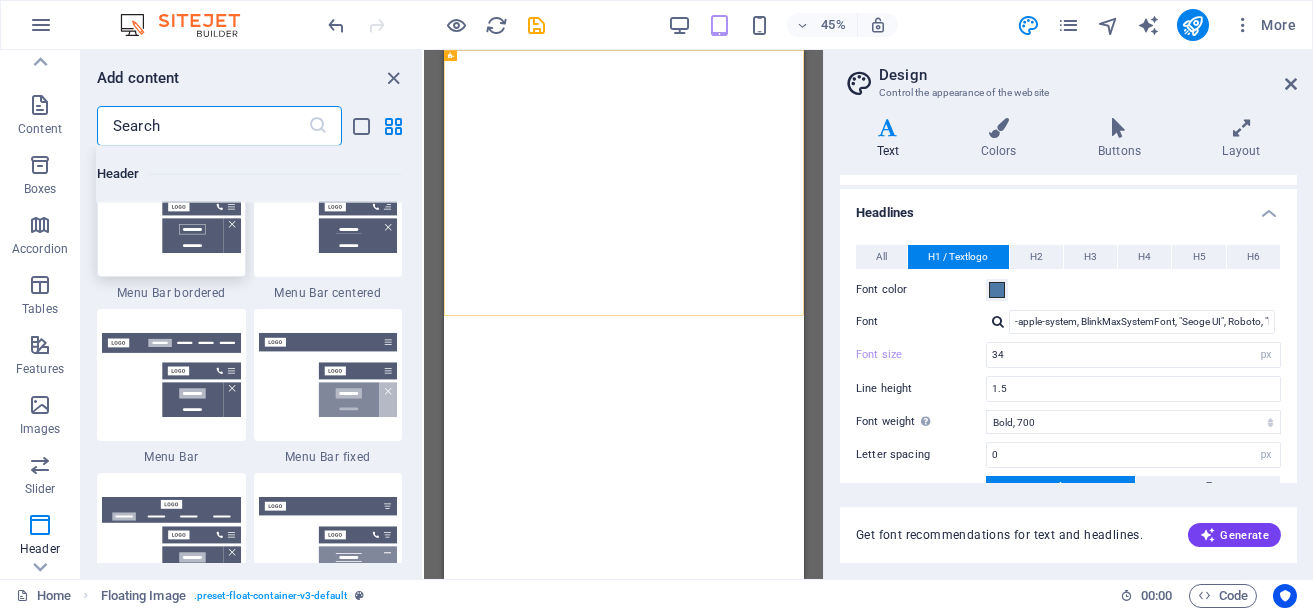 scroll, scrollTop: 12114, scrollLeft: 0, axis: vertical 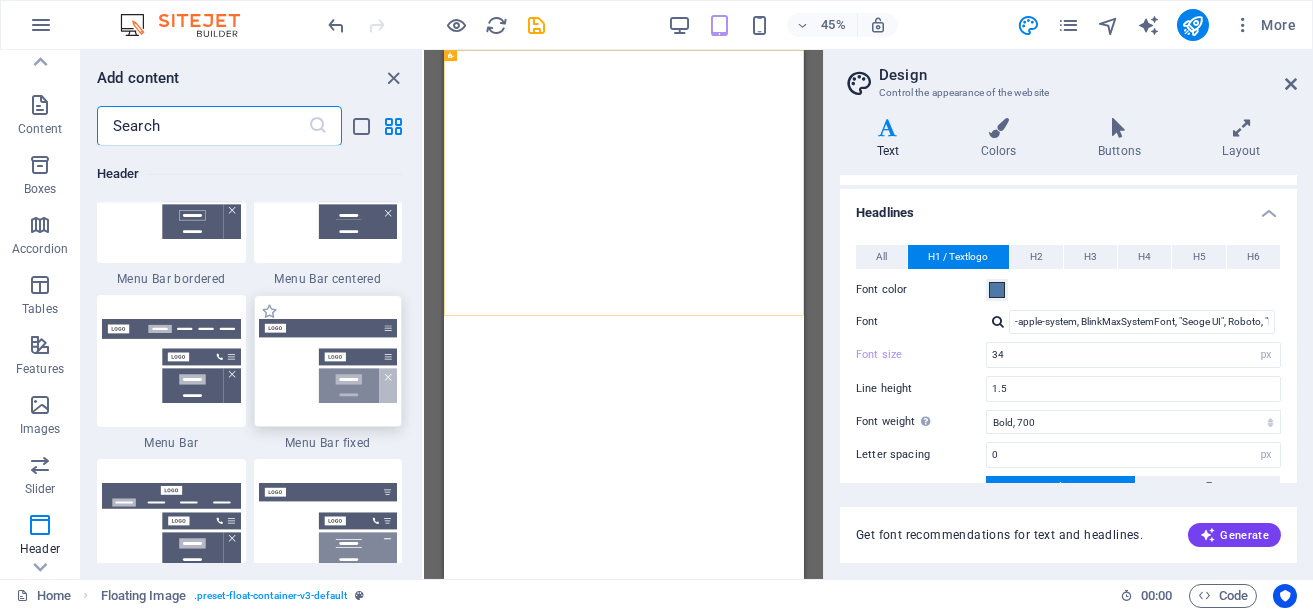 click at bounding box center (328, 361) 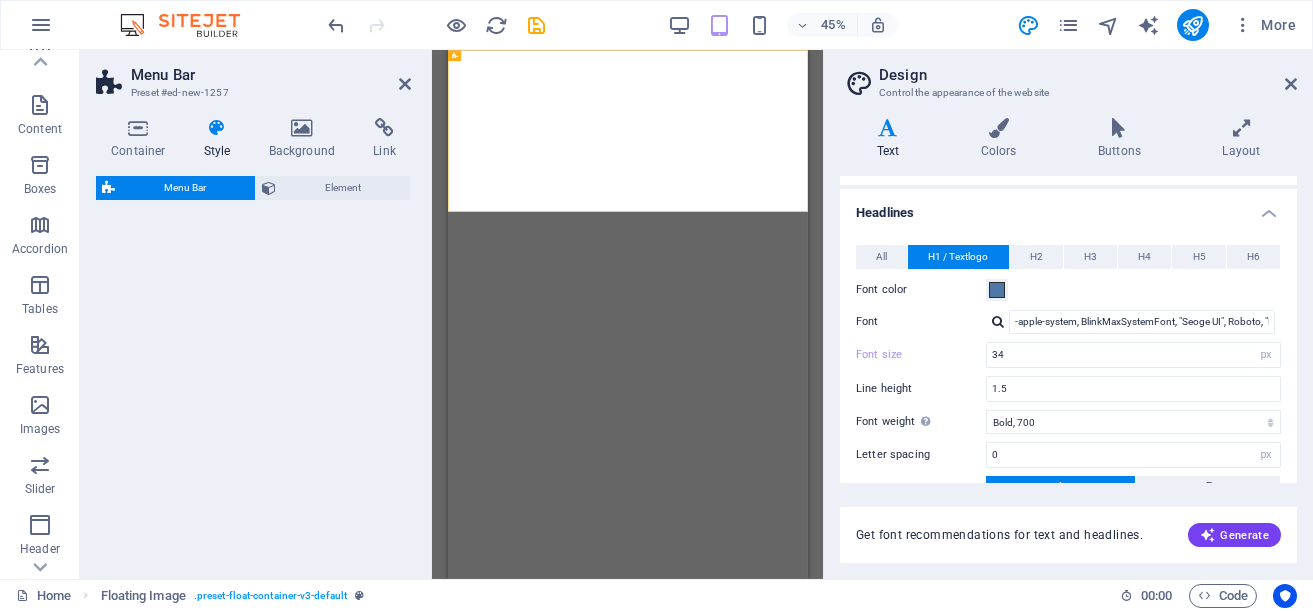 select on "rem" 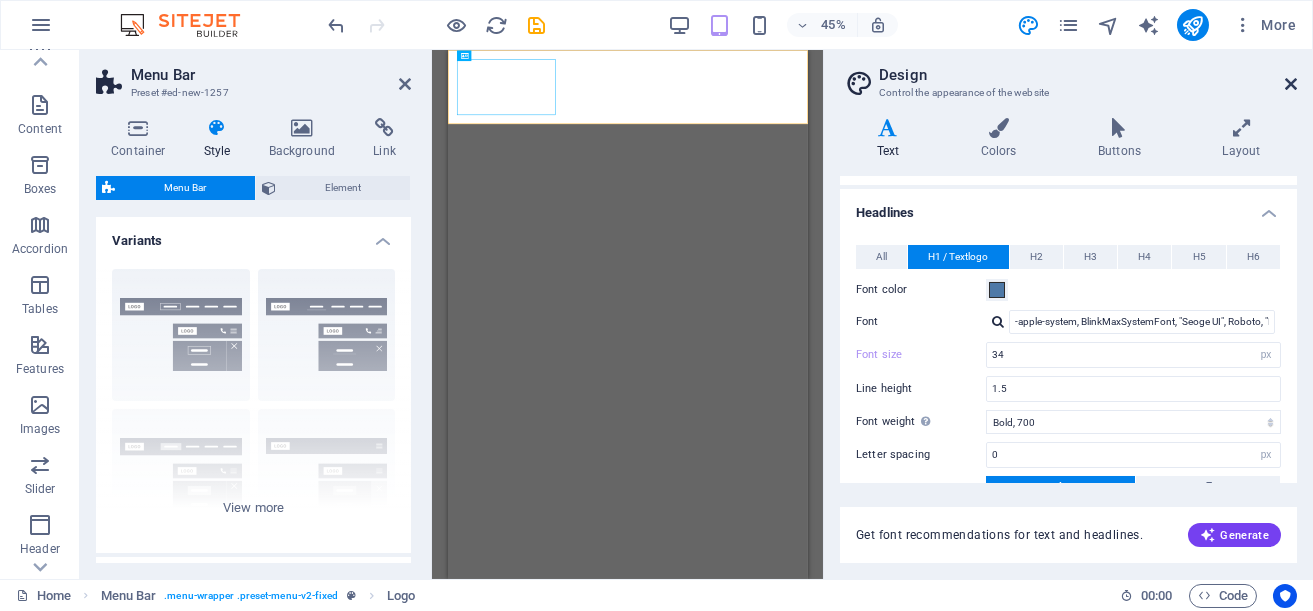 click at bounding box center [1291, 84] 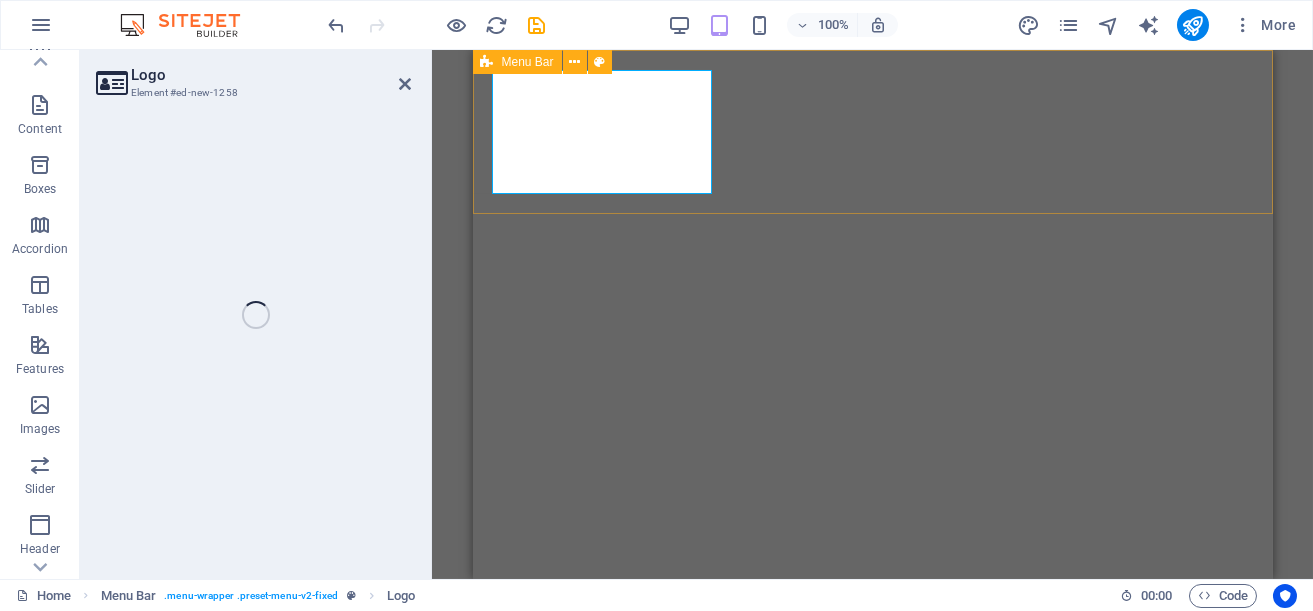 select on "px" 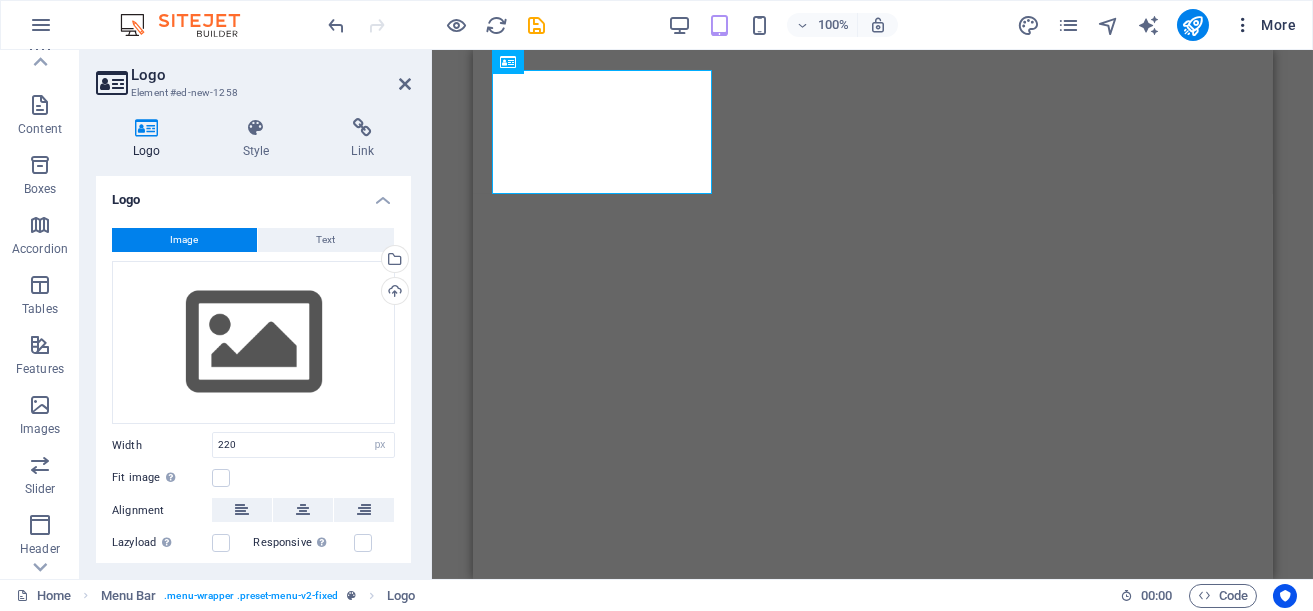 click on "More" at bounding box center [1264, 25] 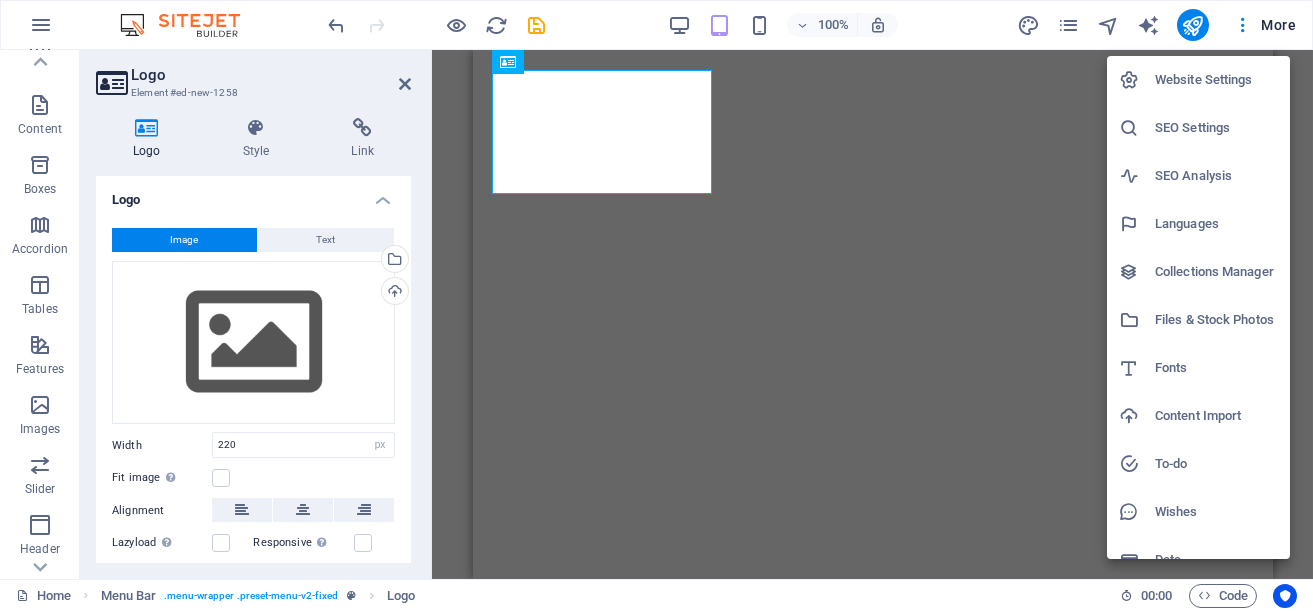 click on "Files & Stock Photos" at bounding box center (1216, 320) 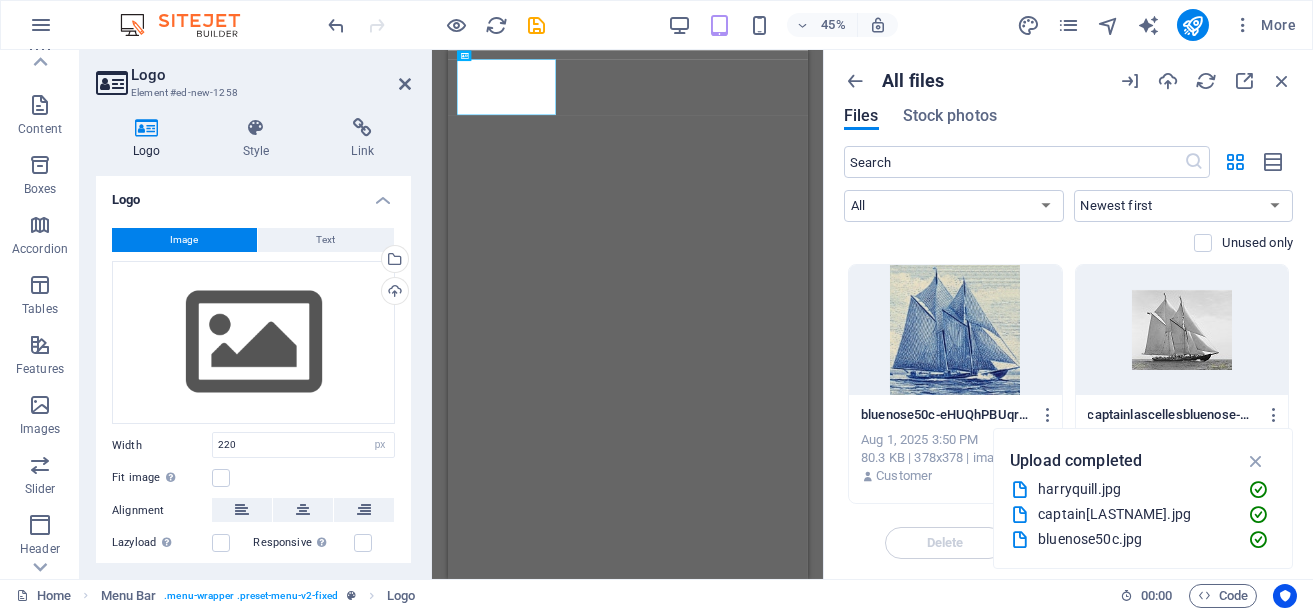 drag, startPoint x: 1058, startPoint y: 489, endPoint x: 964, endPoint y: 472, distance: 95.524864 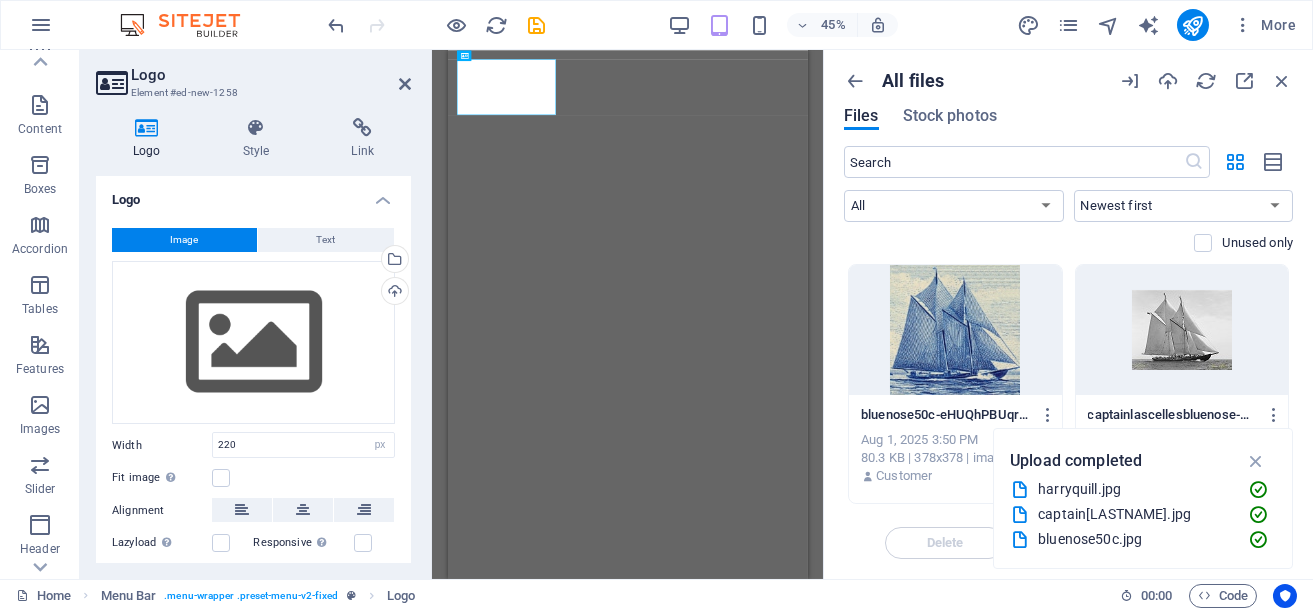 click on "All files Files Stock photos ​ All Images Documents Audio Video Vector Other Newest first Oldest first Name (A-Z) Name (Z-A) Size (0-9) Size (9-0) Resolution (0-9) Resolution (9-0) Unused only Drop files here to upload them instantly bluenose50c-eHUQhPBUqra5a3IVCl3S1g.jpg bluenose50c-eHUQhPBUqra5a3IVCl3S1g.jpg [DATE] [TIME] 80.3 KB | 378x378 | image/jpeg Customer captainlascellesbluenose-O78vWgcQD0tONUH_U8xvNg.jpg captainlascellesbluenose-O78vWgcQD0tONUH_U8xvNg.jpg [DATE] [TIME] 3.39 KB | 100x80 | image/jpeg Customer harryquill-SrO-J-rq4naiN6kkFVrteg.jpg harryquill-SrO-J-rq4naiN6kkFVrteg.jpg [DATE] [TIME] 17.52 KB | 400x400 | image/jpeg Customer Delete Move Insert Upload completed harryquill.jpg captainlascellesbluenose.jpg bluenose50c.jpg" at bounding box center (1068, 314) 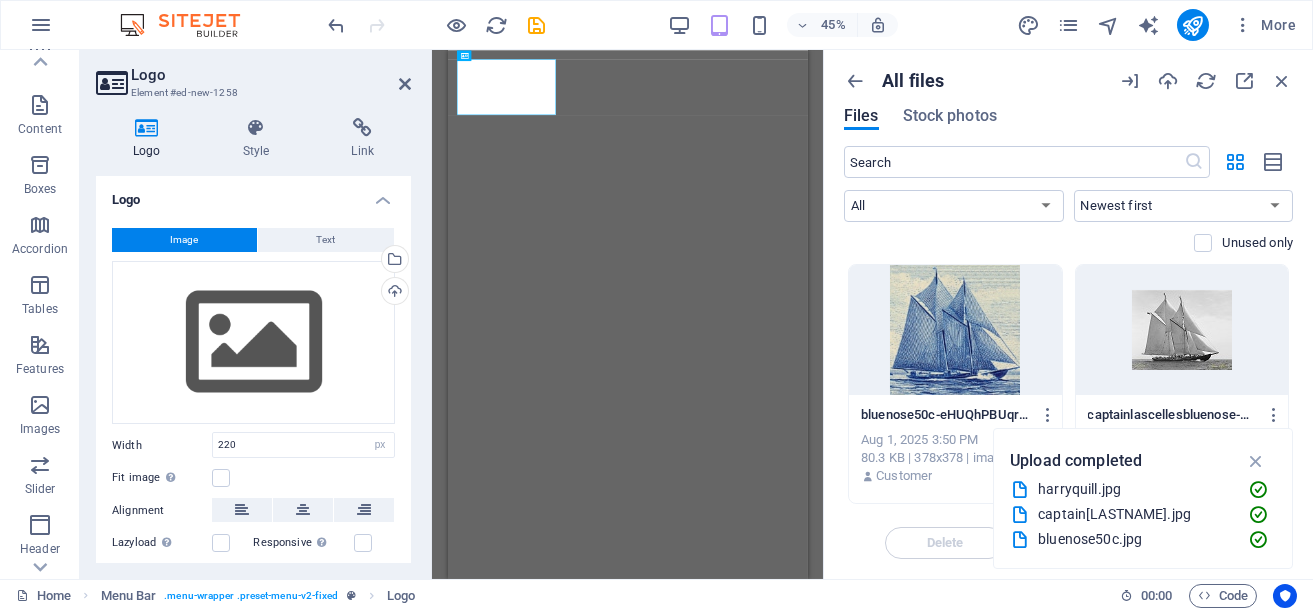 drag, startPoint x: 1293, startPoint y: 317, endPoint x: 1293, endPoint y: 382, distance: 65 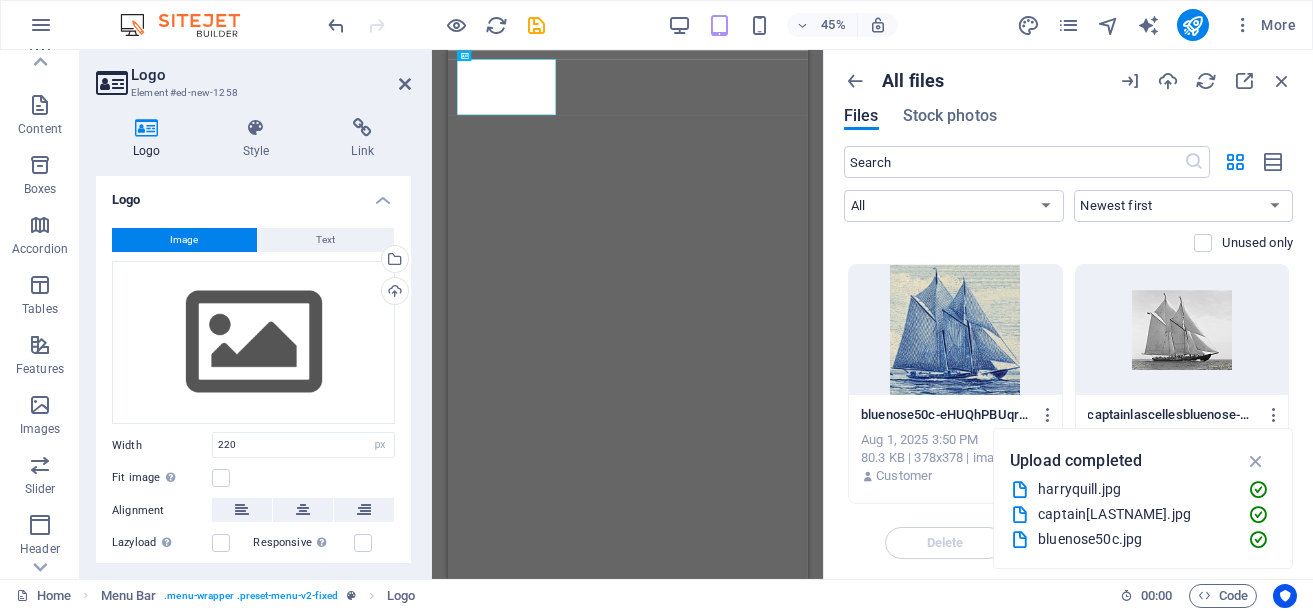 click on "All files Files Stock photos ​ All Images Documents Audio Video Vector Other Newest first Oldest first Name (A-Z) Name (Z-A) Size (0-9) Size (9-0) Resolution (0-9) Resolution (9-0) Unused only Drop files here to upload them instantly bluenose50c-eHUQhPBUqra5a3IVCl3S1g.jpg bluenose50c-eHUQhPBUqra5a3IVCl3S1g.jpg [DATE] [TIME] 80.3 KB | 378x378 | image/jpeg Customer captainlascellesbluenose-O78vWgcQD0tONUH_U8xvNg.jpg captainlascellesbluenose-O78vWgcQD0tONUH_U8xvNg.jpg [DATE] [TIME] 3.39 KB | 100x80 | image/jpeg Customer harryquill-SrO-J-rq4naiN6kkFVrteg.jpg harryquill-SrO-J-rq4naiN6kkFVrteg.jpg [DATE] [TIME] 17.52 KB | 400x400 | image/jpeg Customer Delete Move Insert" at bounding box center (1068, 314) 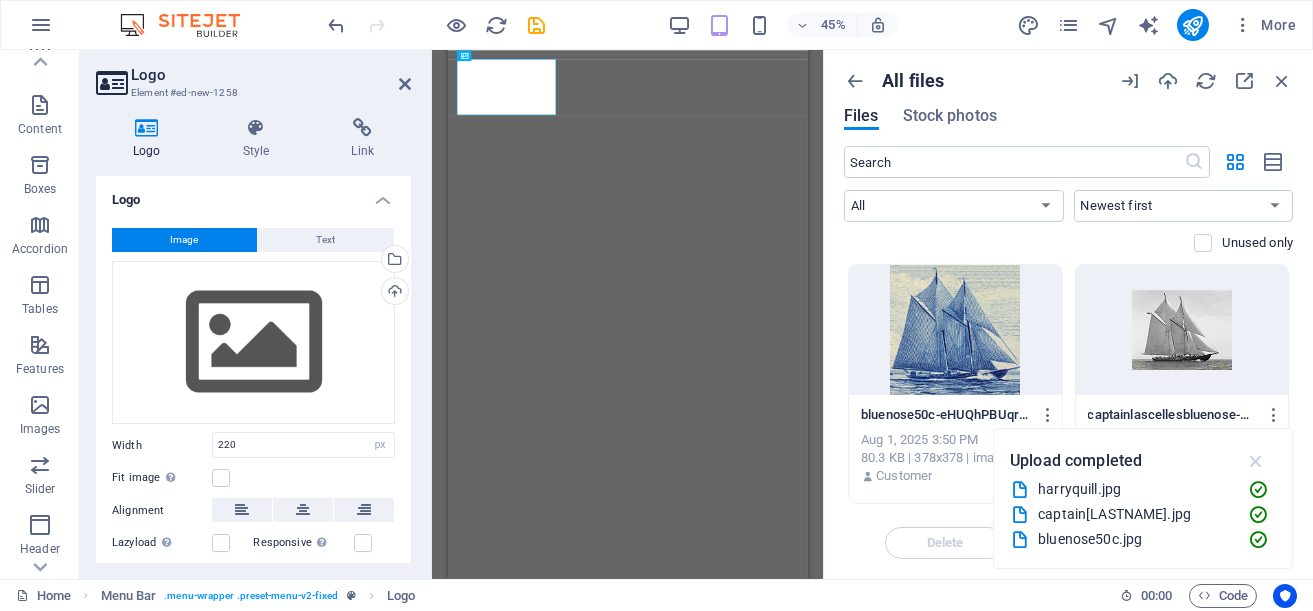 click at bounding box center [1256, 461] 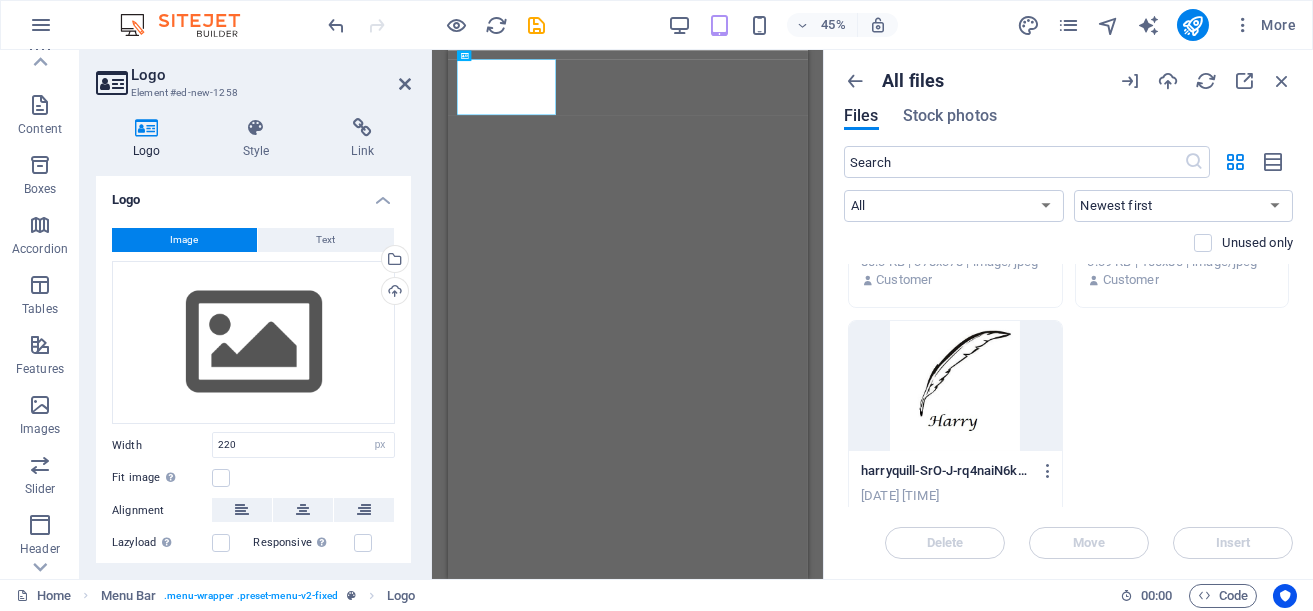 scroll, scrollTop: 199, scrollLeft: 0, axis: vertical 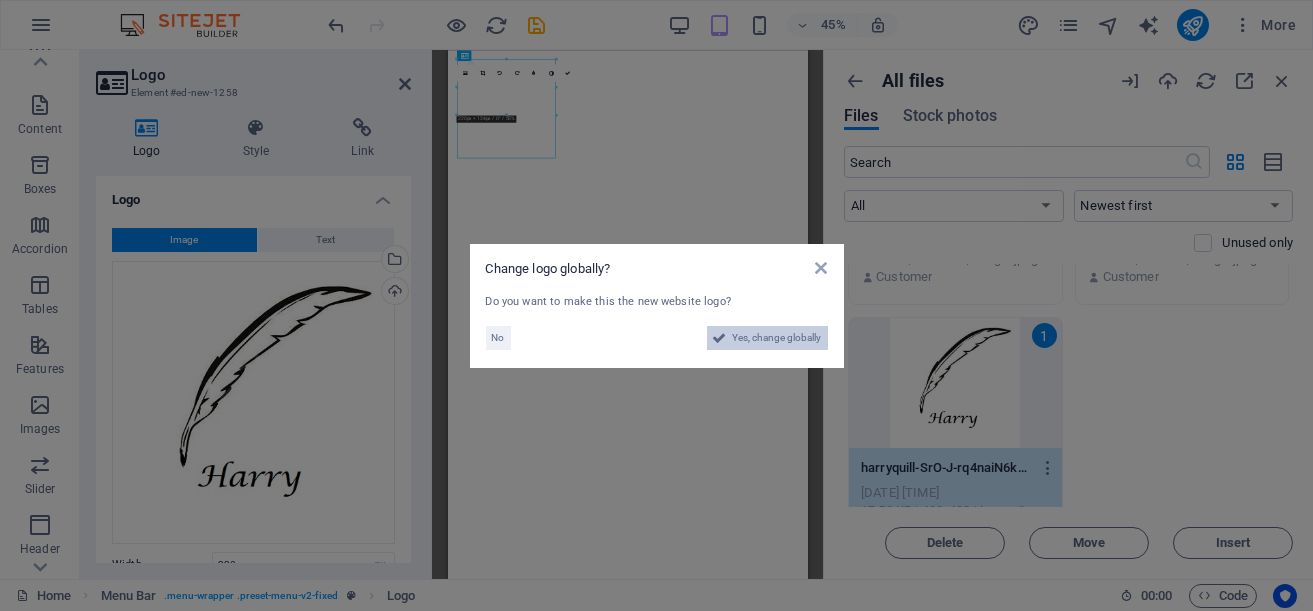 click on "Yes, change globally" at bounding box center [777, 338] 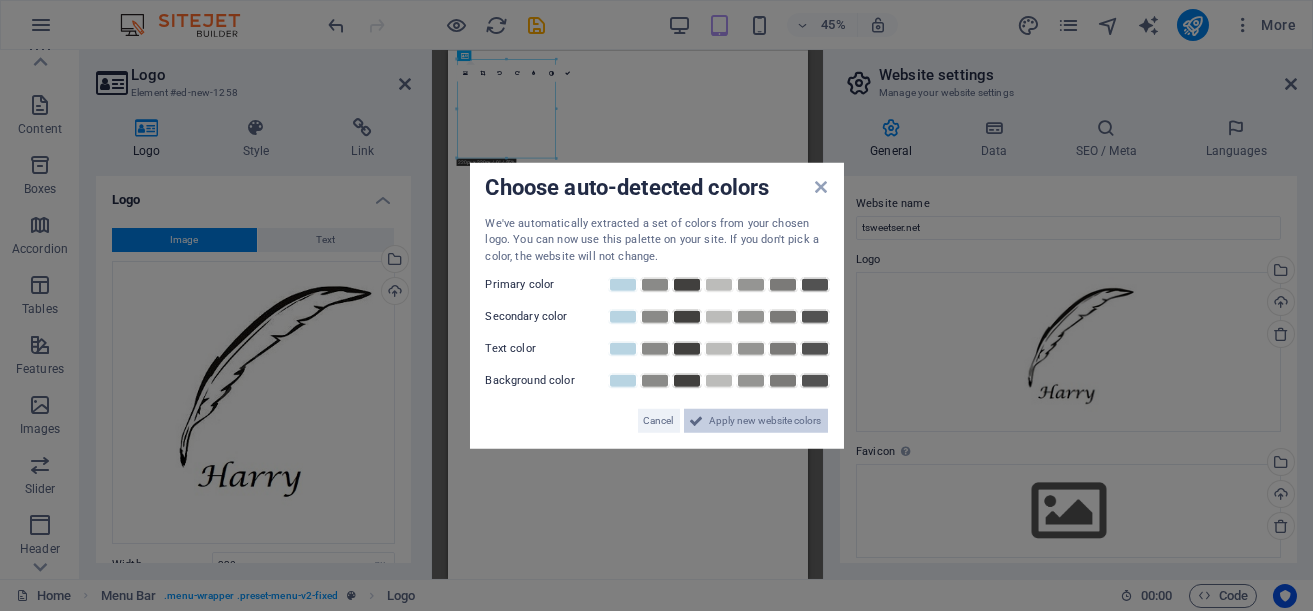 click on "Apply new website colors" at bounding box center (766, 421) 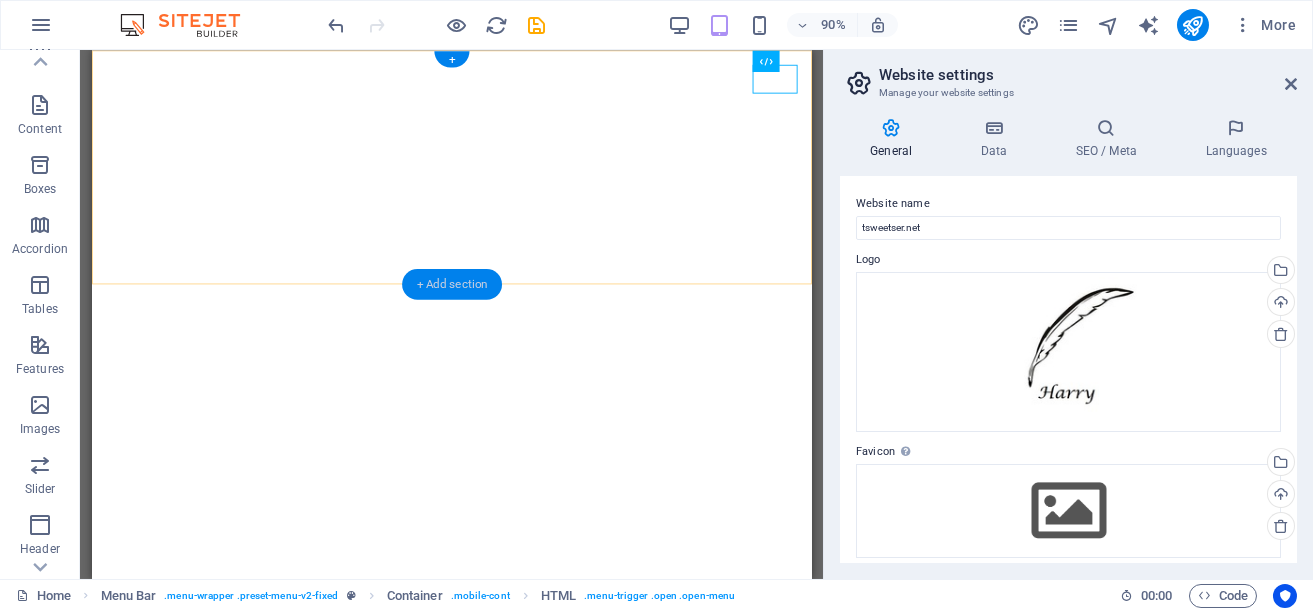 click on "+ Add section" at bounding box center [452, 284] 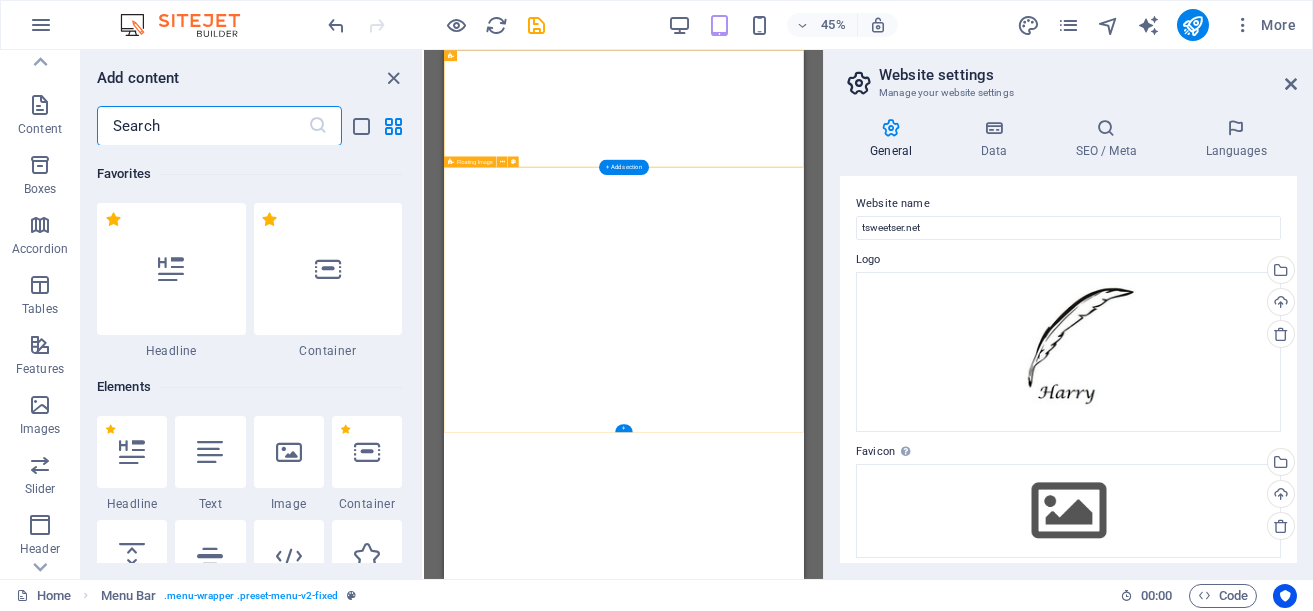 scroll, scrollTop: 3498, scrollLeft: 0, axis: vertical 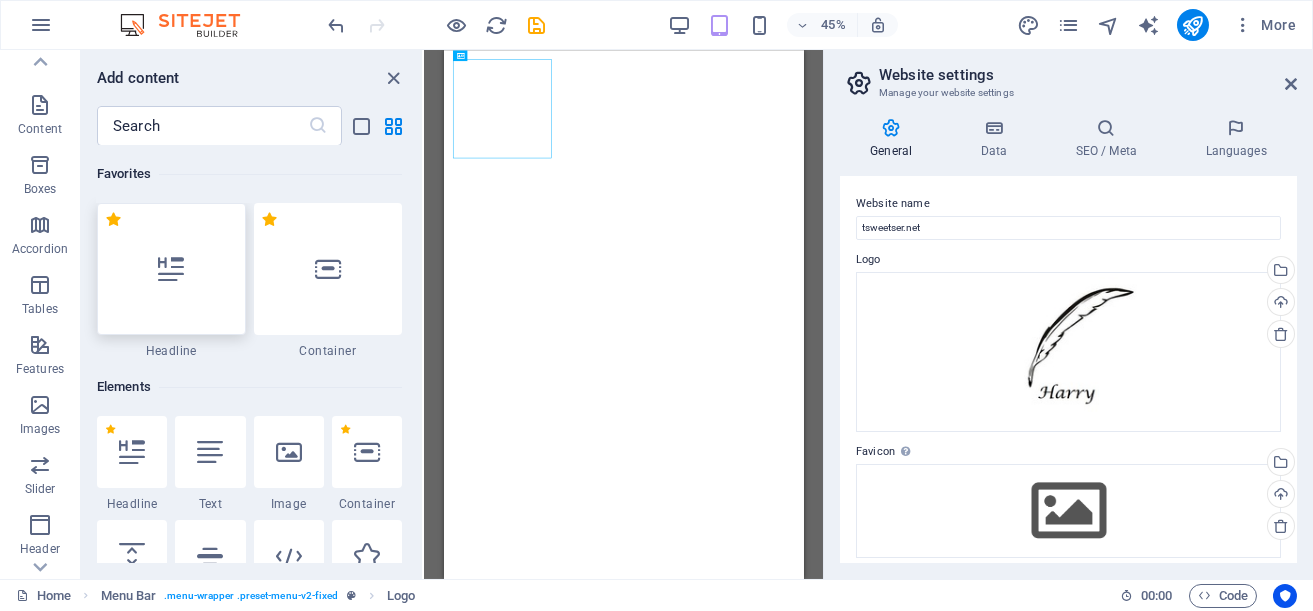 click at bounding box center [171, 269] 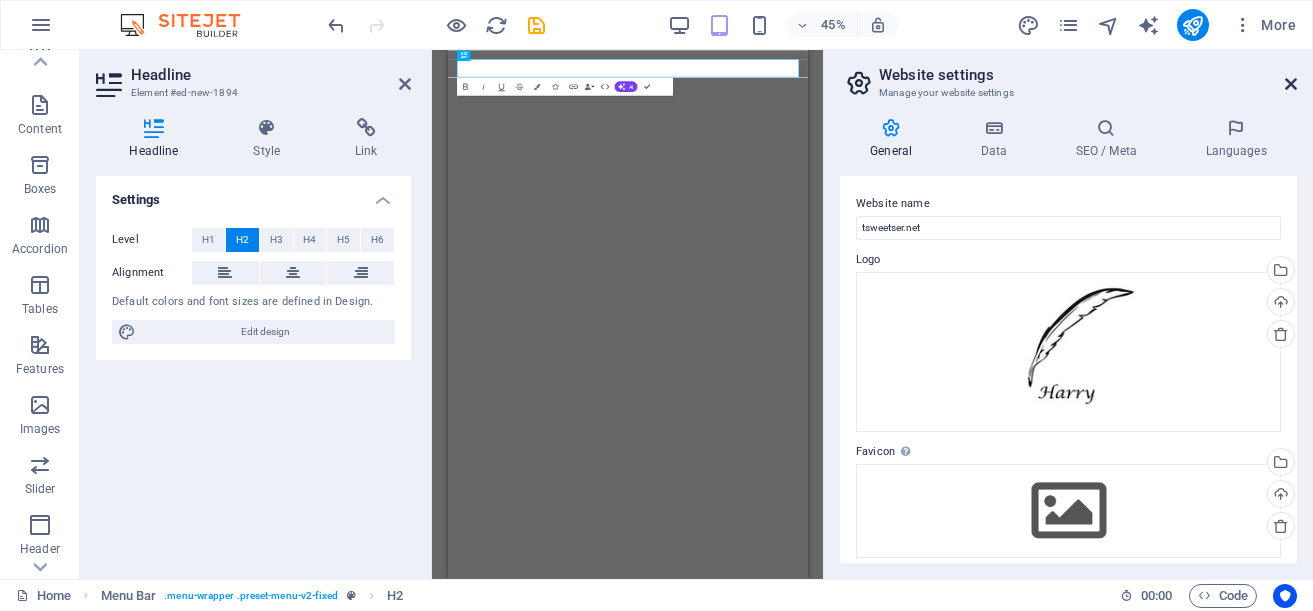 click at bounding box center (1291, 84) 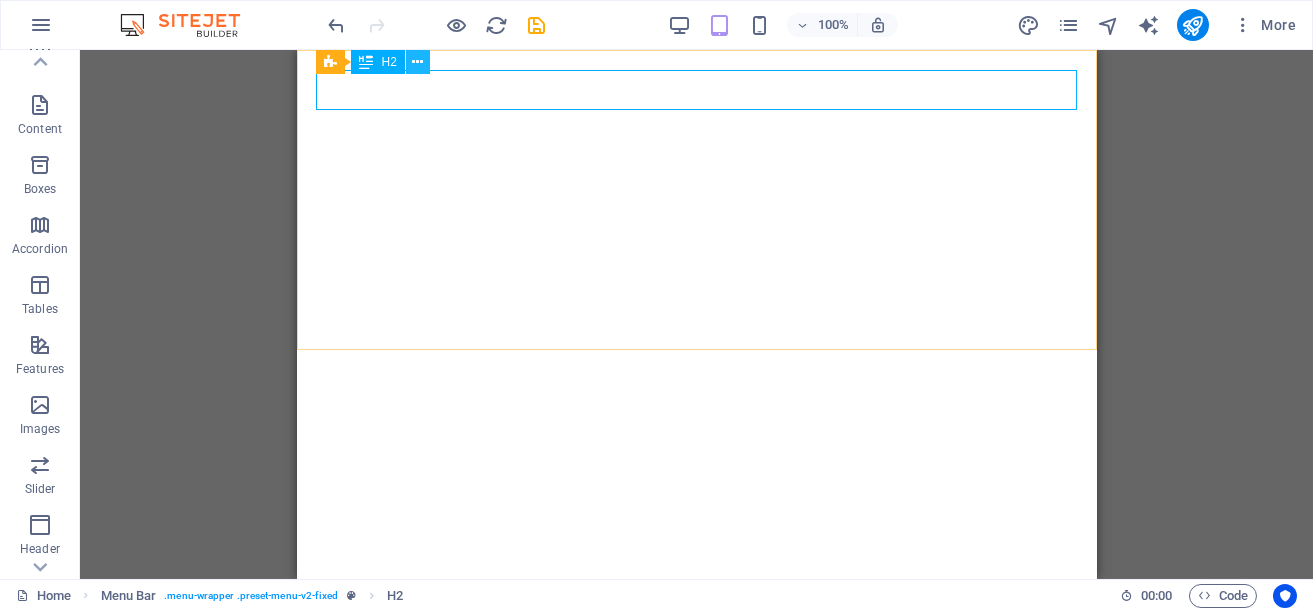 click at bounding box center [417, 62] 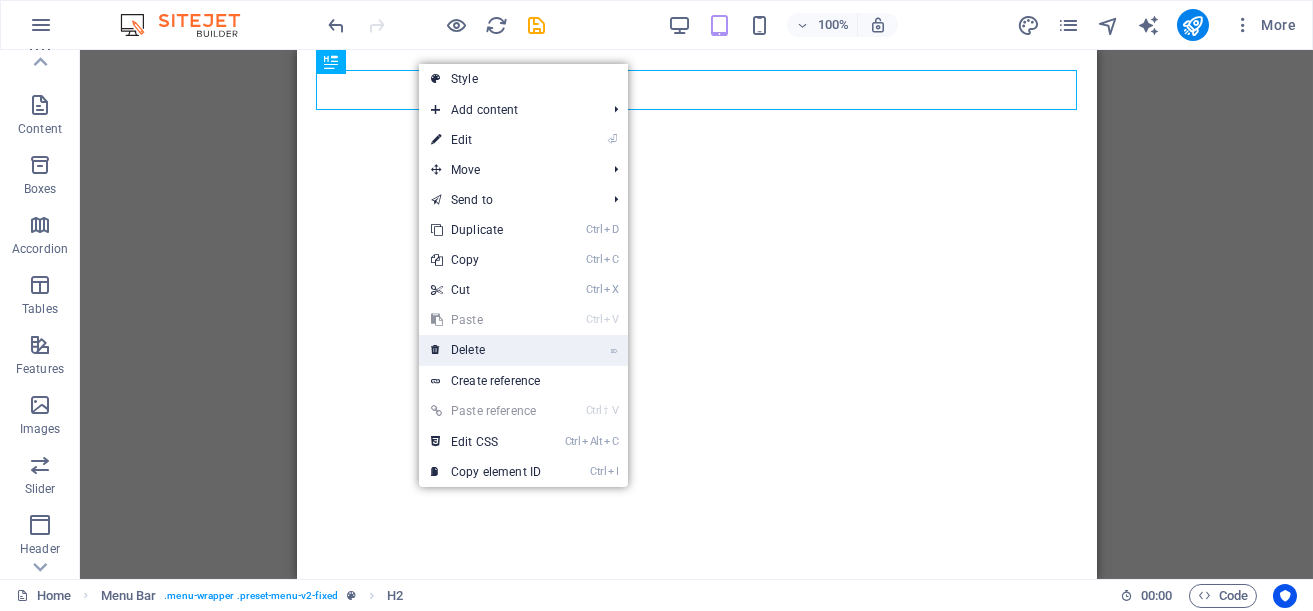 click on "⌦  Delete" at bounding box center (486, 350) 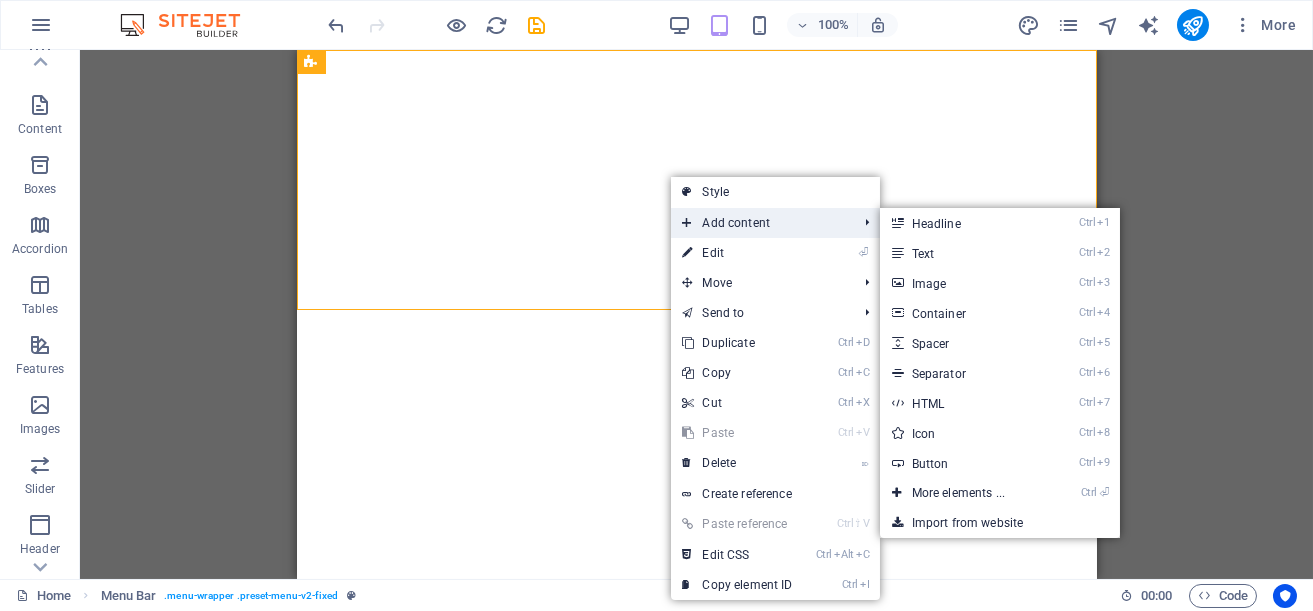click on "Add content" at bounding box center (760, 223) 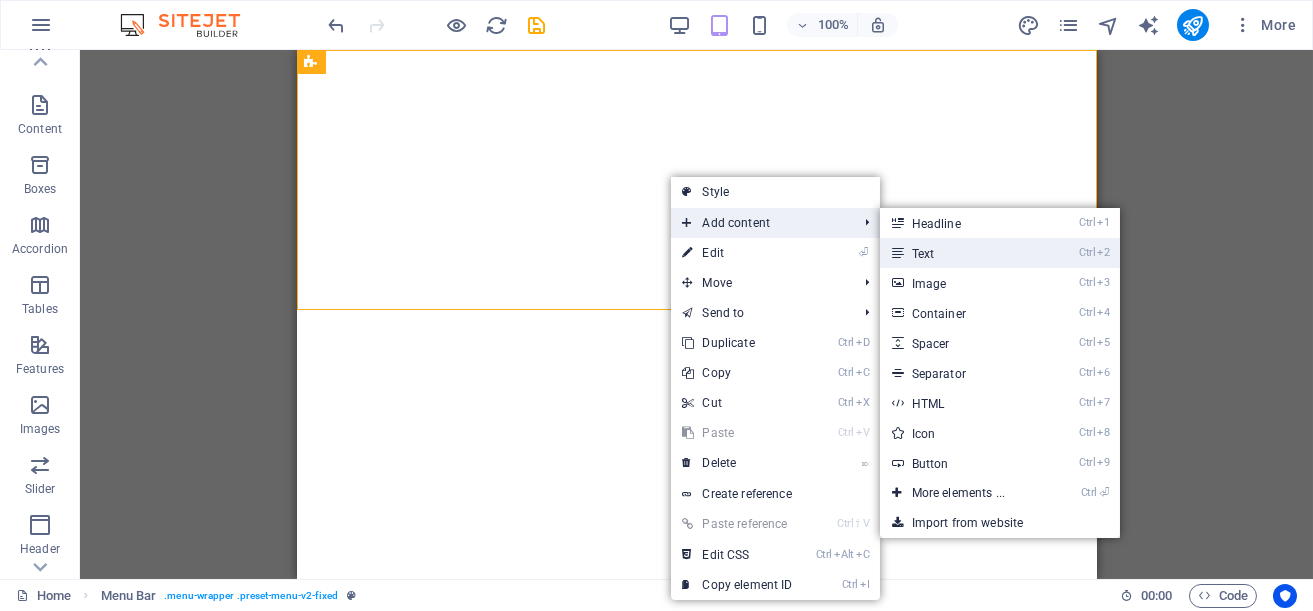 click on "Ctrl 2  Text" at bounding box center (962, 253) 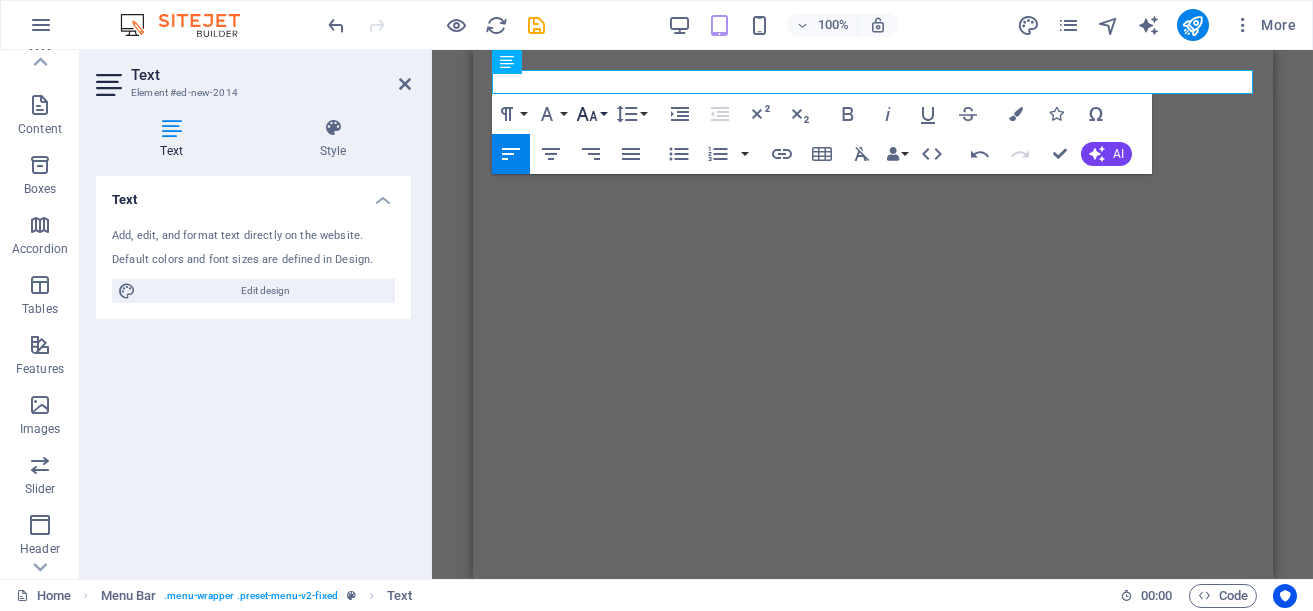 click on "Font Size" at bounding box center [591, 114] 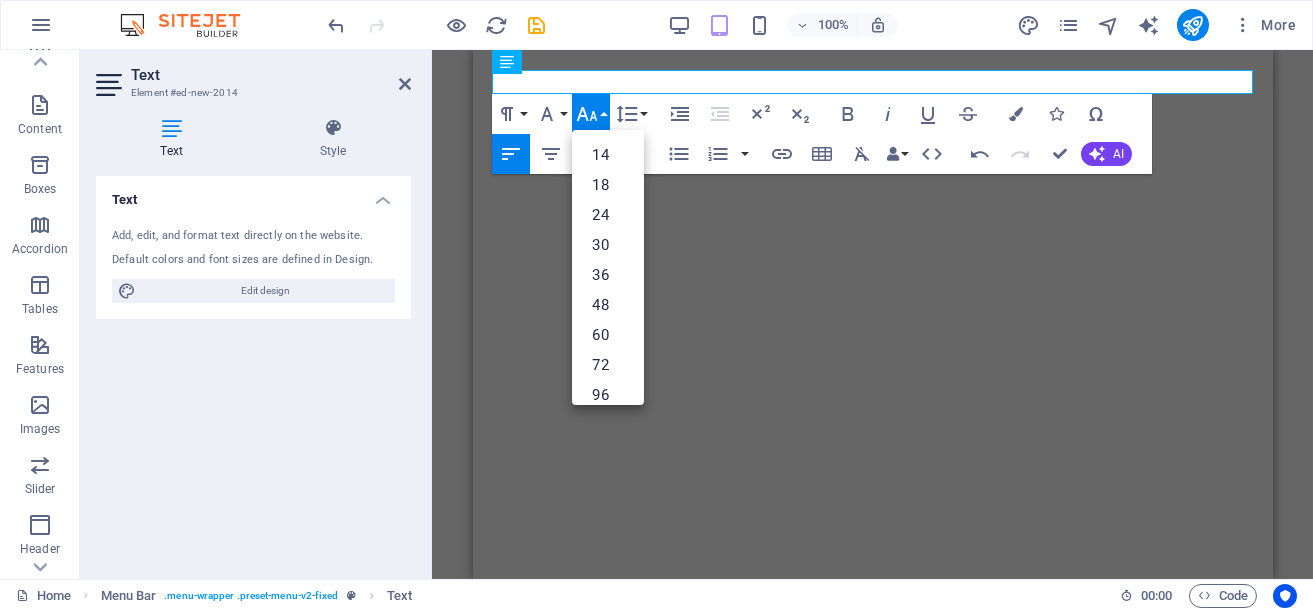 scroll, scrollTop: 153, scrollLeft: 0, axis: vertical 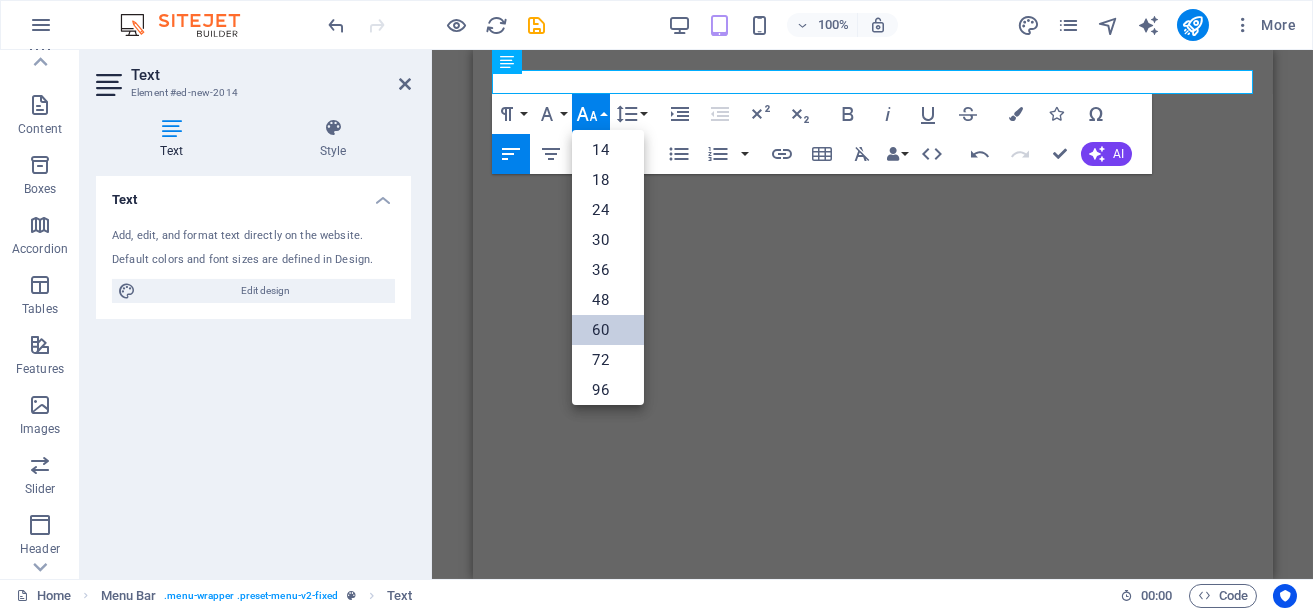 click on "60" at bounding box center (608, 330) 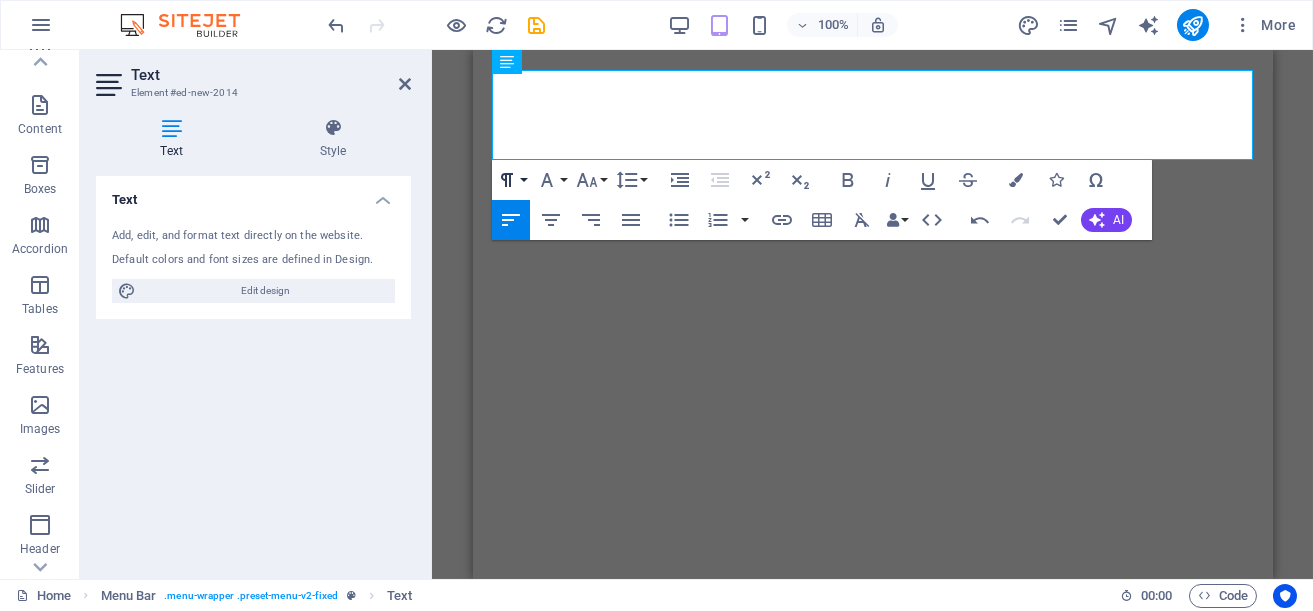 click on "Paragraph Format" at bounding box center (511, 180) 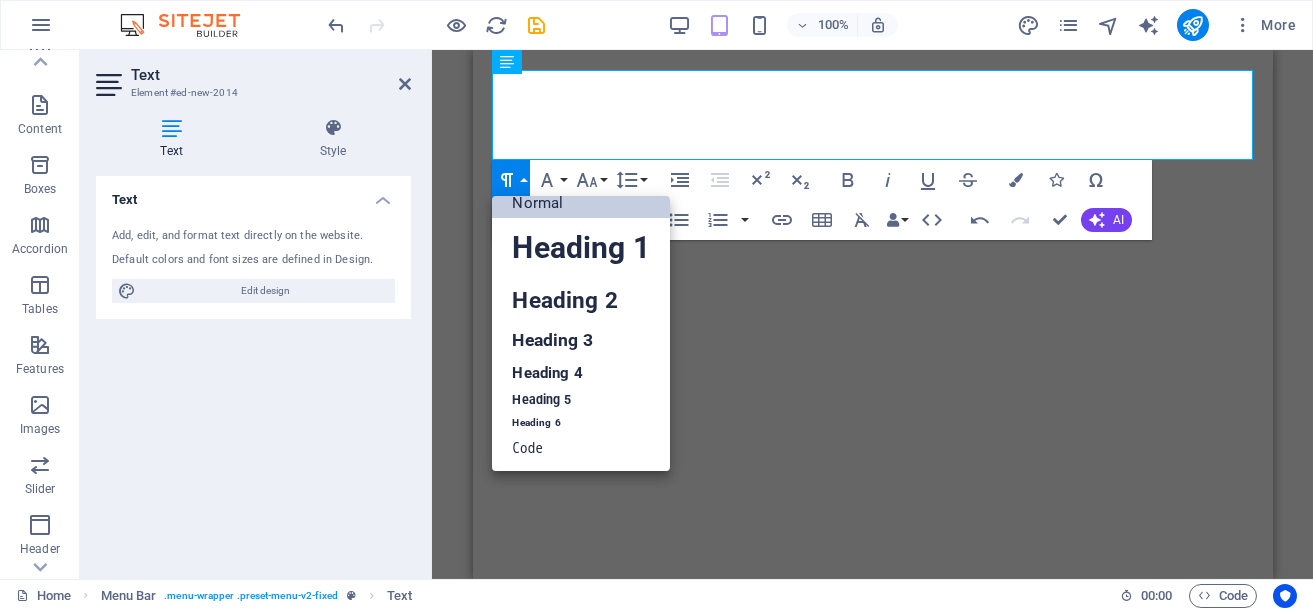 scroll, scrollTop: 16, scrollLeft: 0, axis: vertical 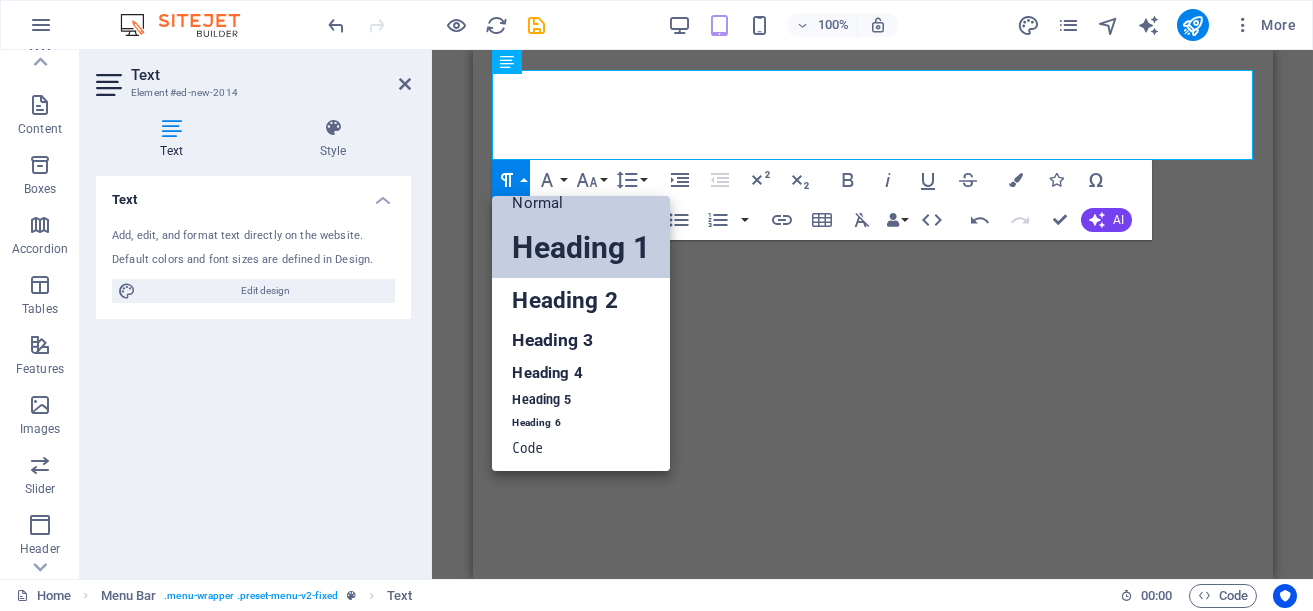 click on "Heading 1" at bounding box center [580, 248] 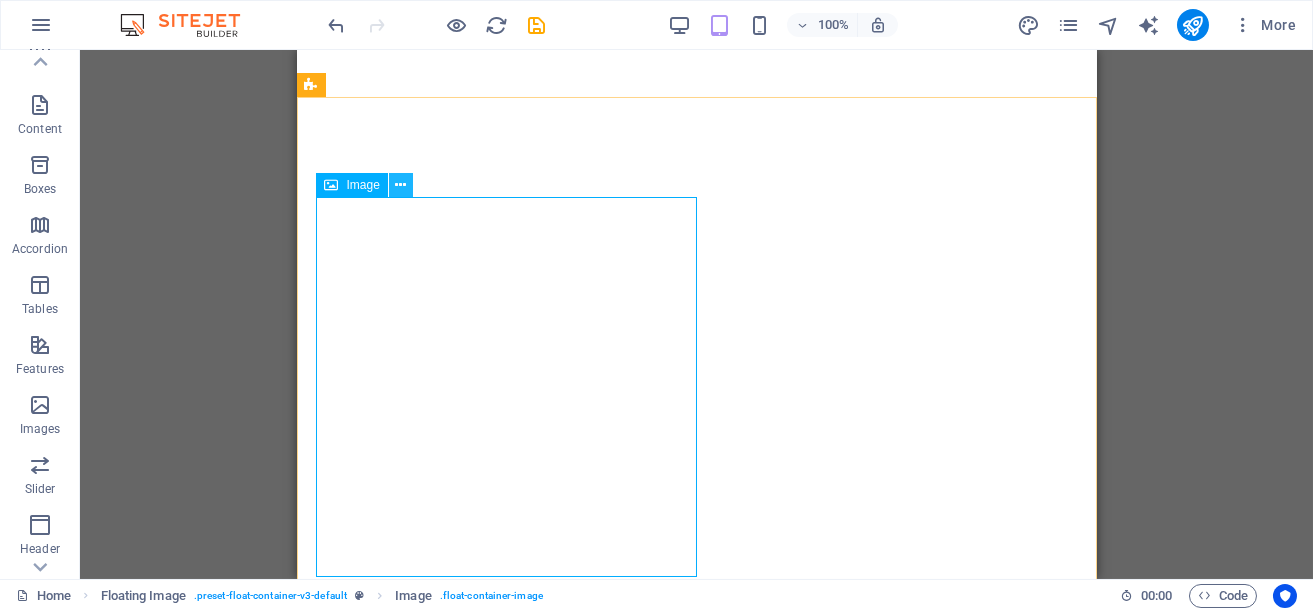 click at bounding box center (400, 185) 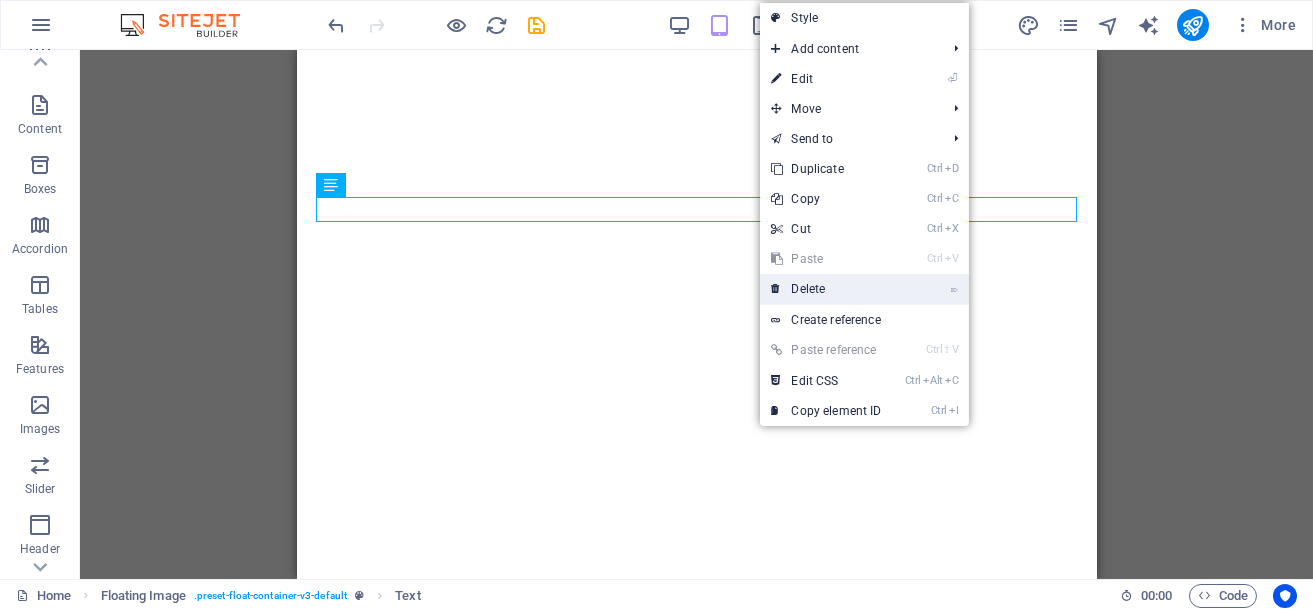 click on "⌦  Delete" at bounding box center (827, 289) 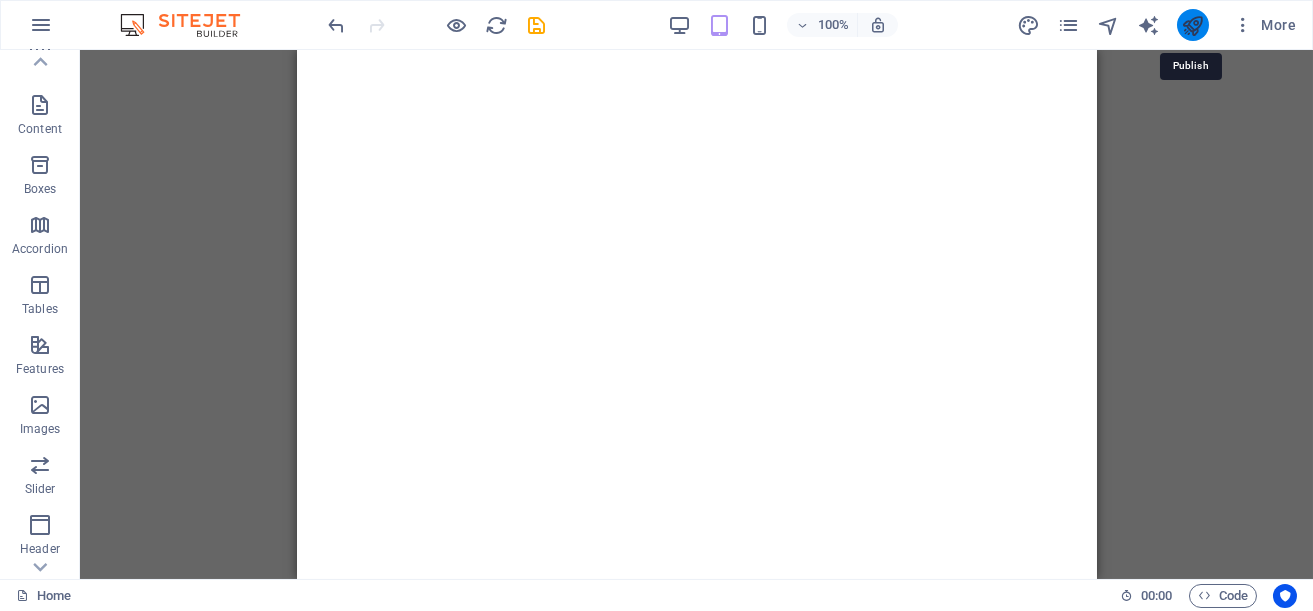 click at bounding box center [1192, 25] 